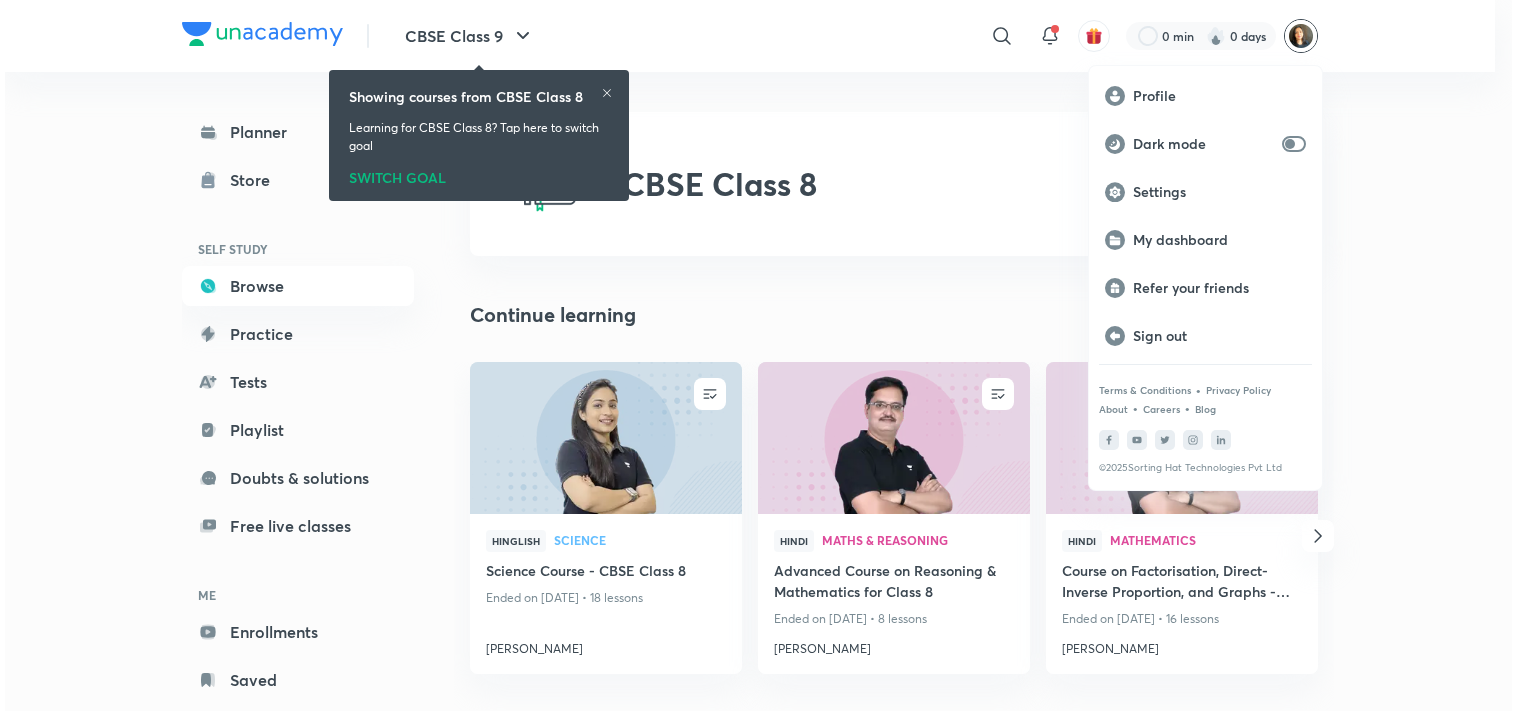 scroll, scrollTop: 0, scrollLeft: 0, axis: both 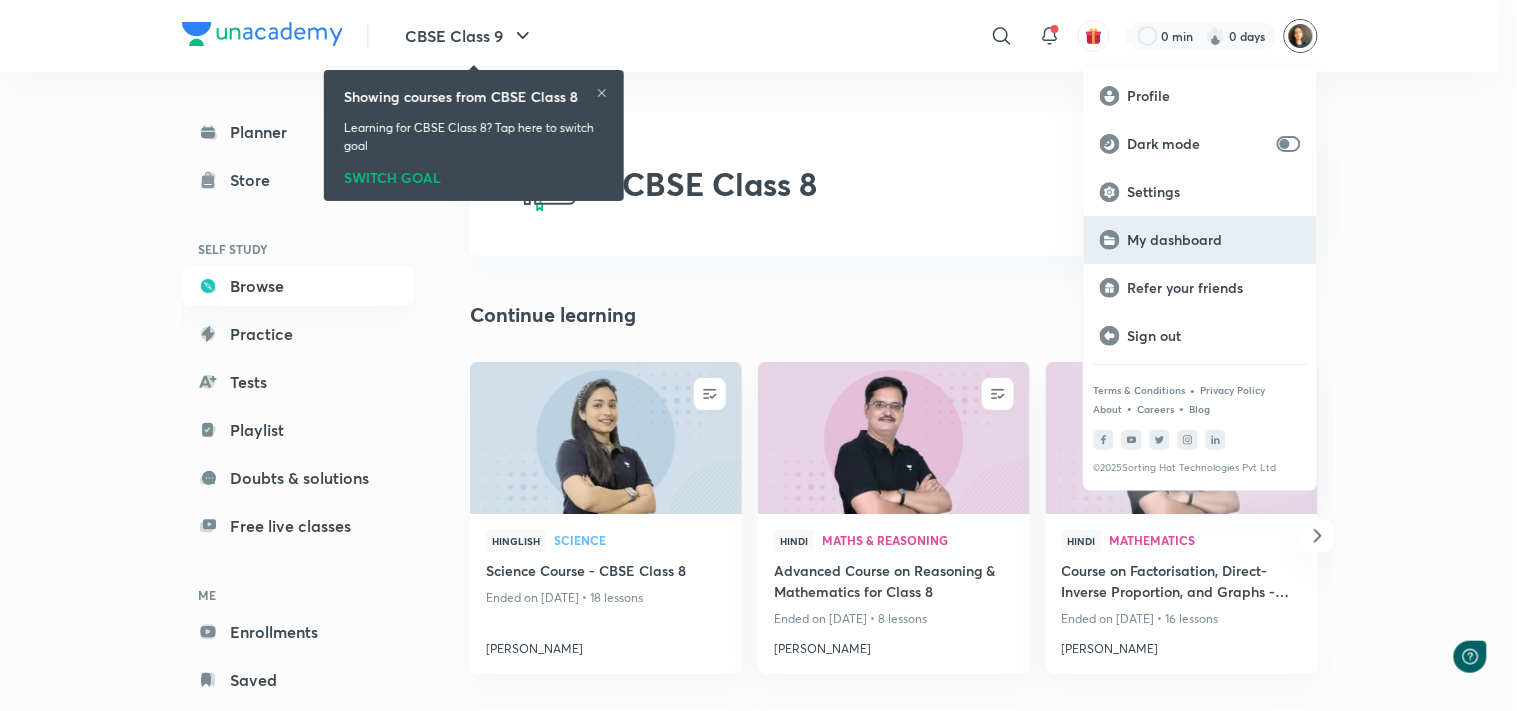 click on "My dashboard" at bounding box center [1214, 240] 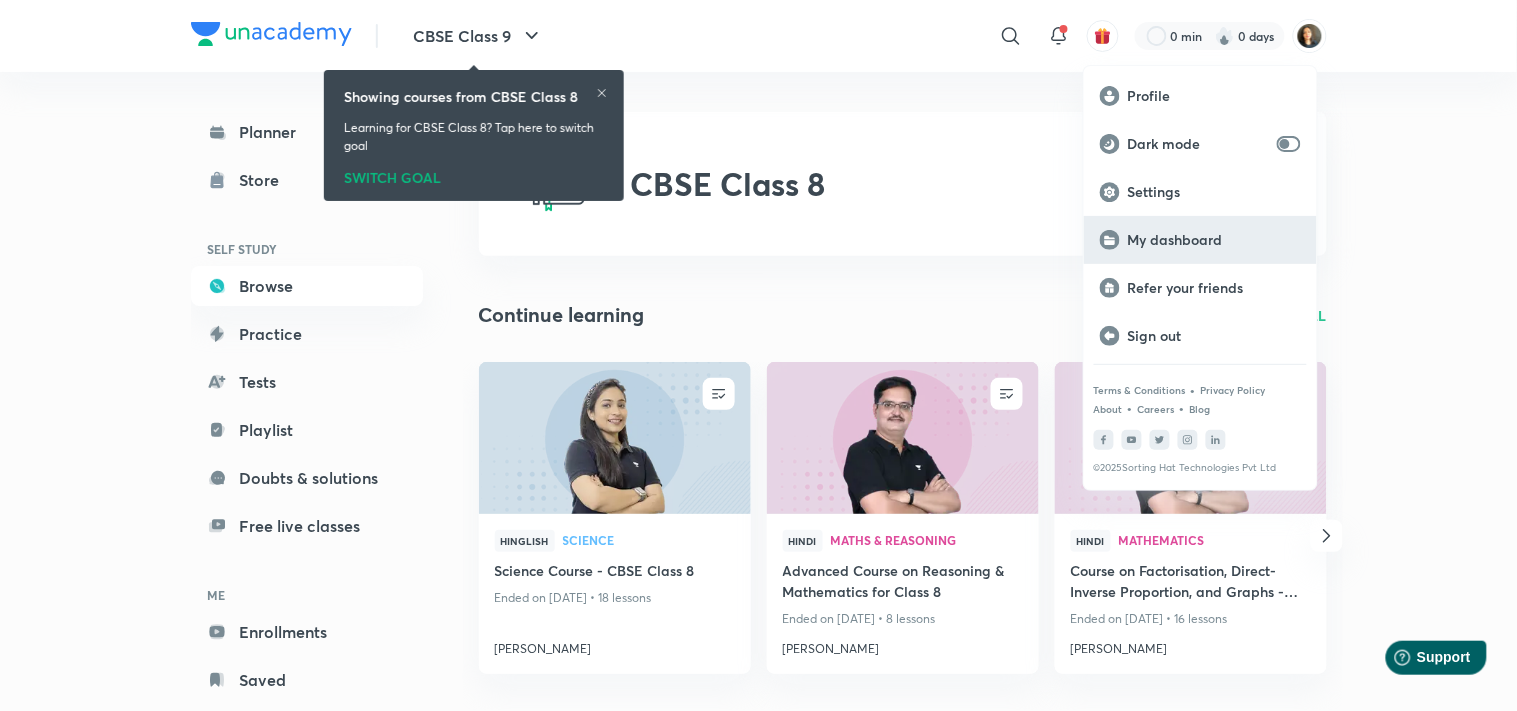 scroll, scrollTop: 0, scrollLeft: 0, axis: both 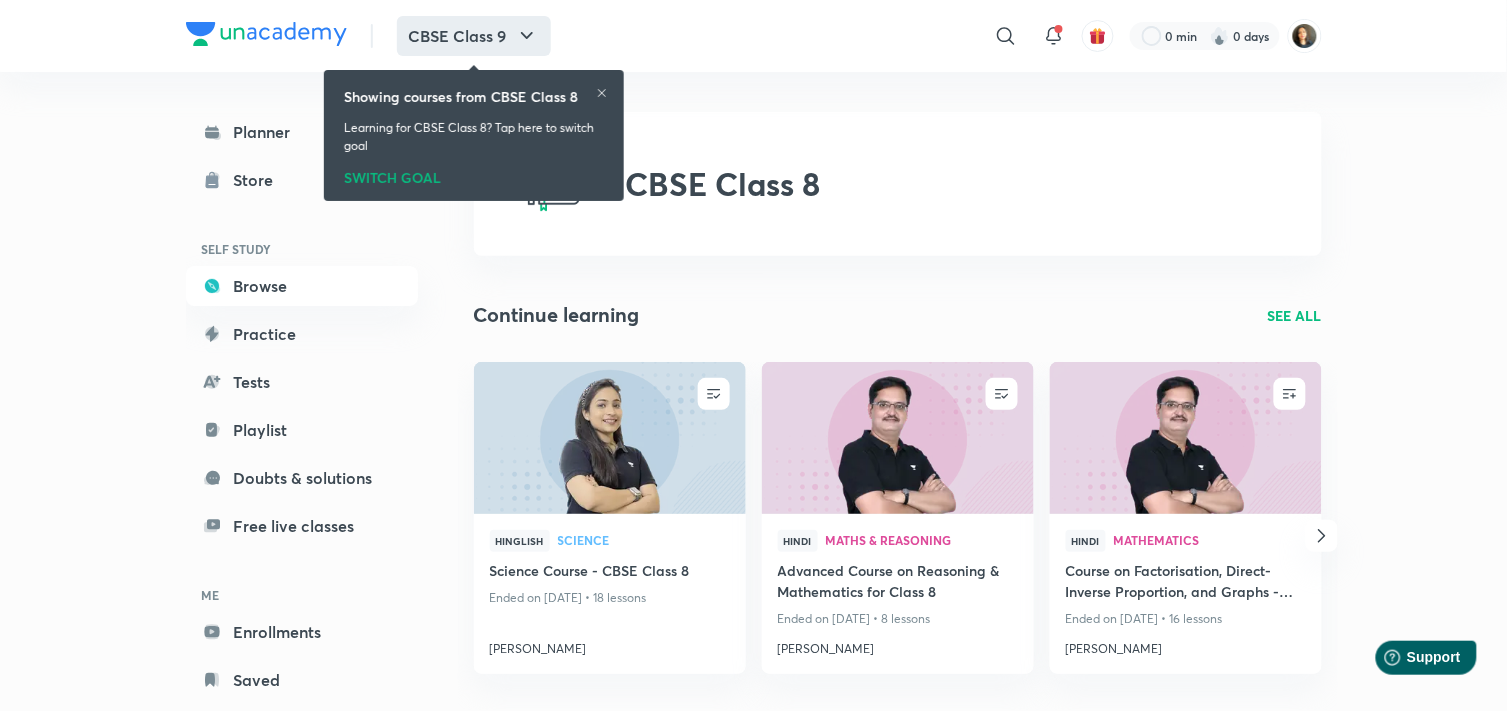 click 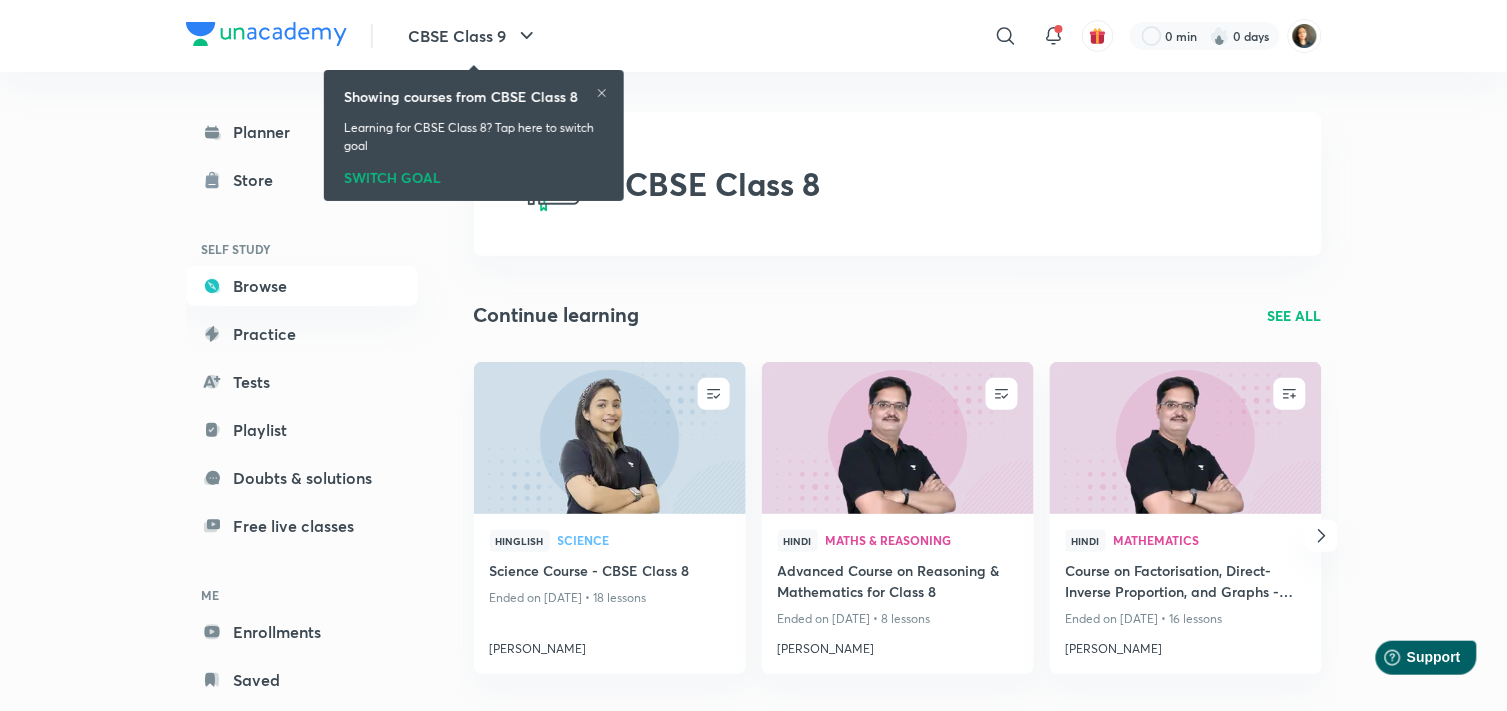 click on "Showing courses from CBSE Class 8" at bounding box center [474, 96] 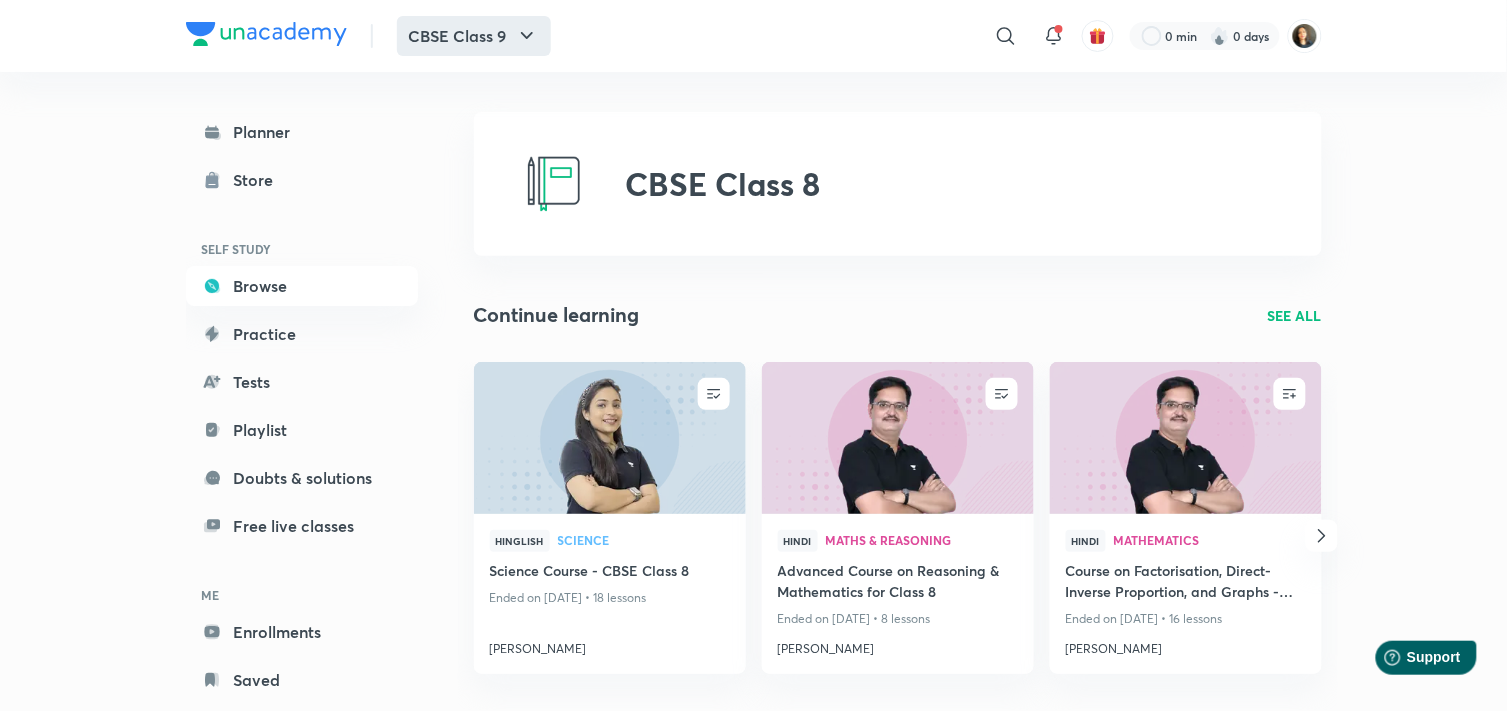 click 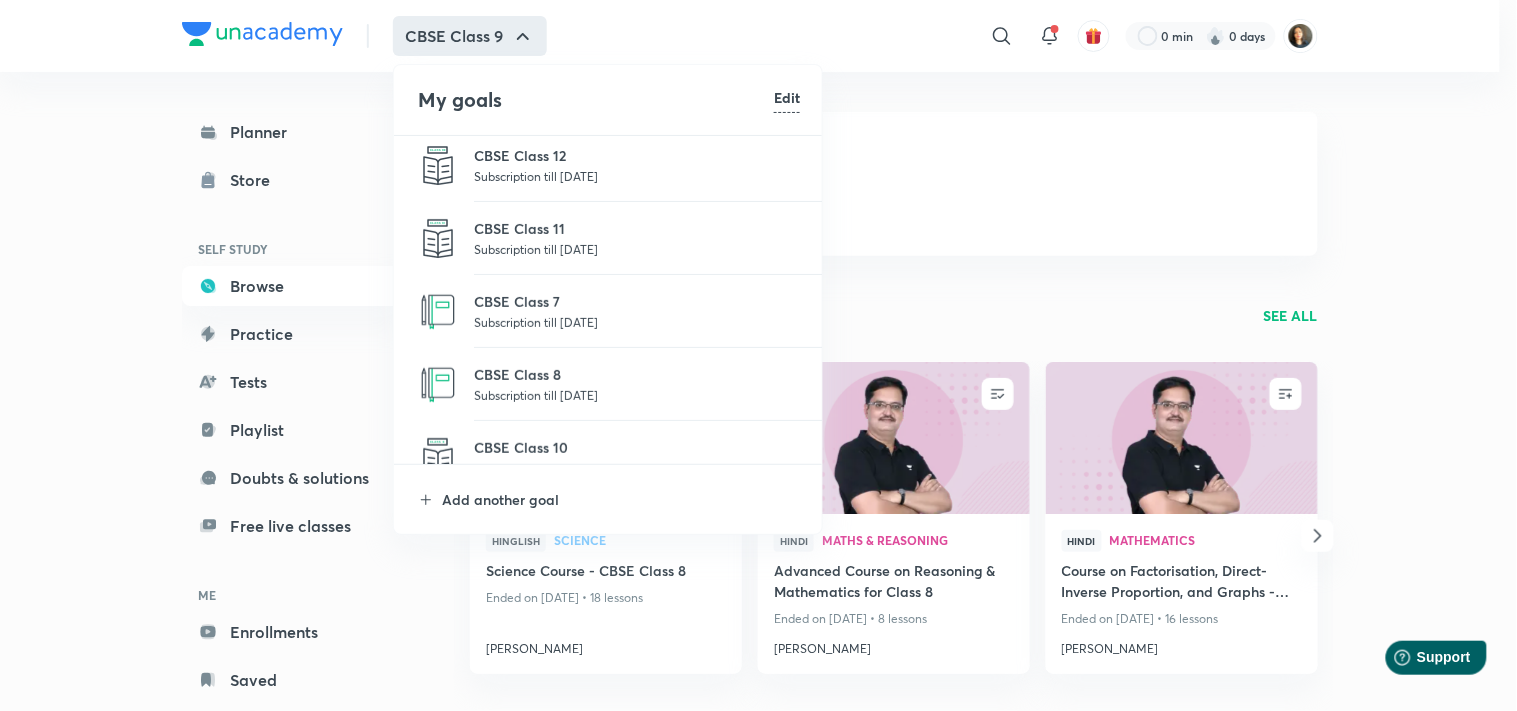 scroll, scrollTop: 328, scrollLeft: 0, axis: vertical 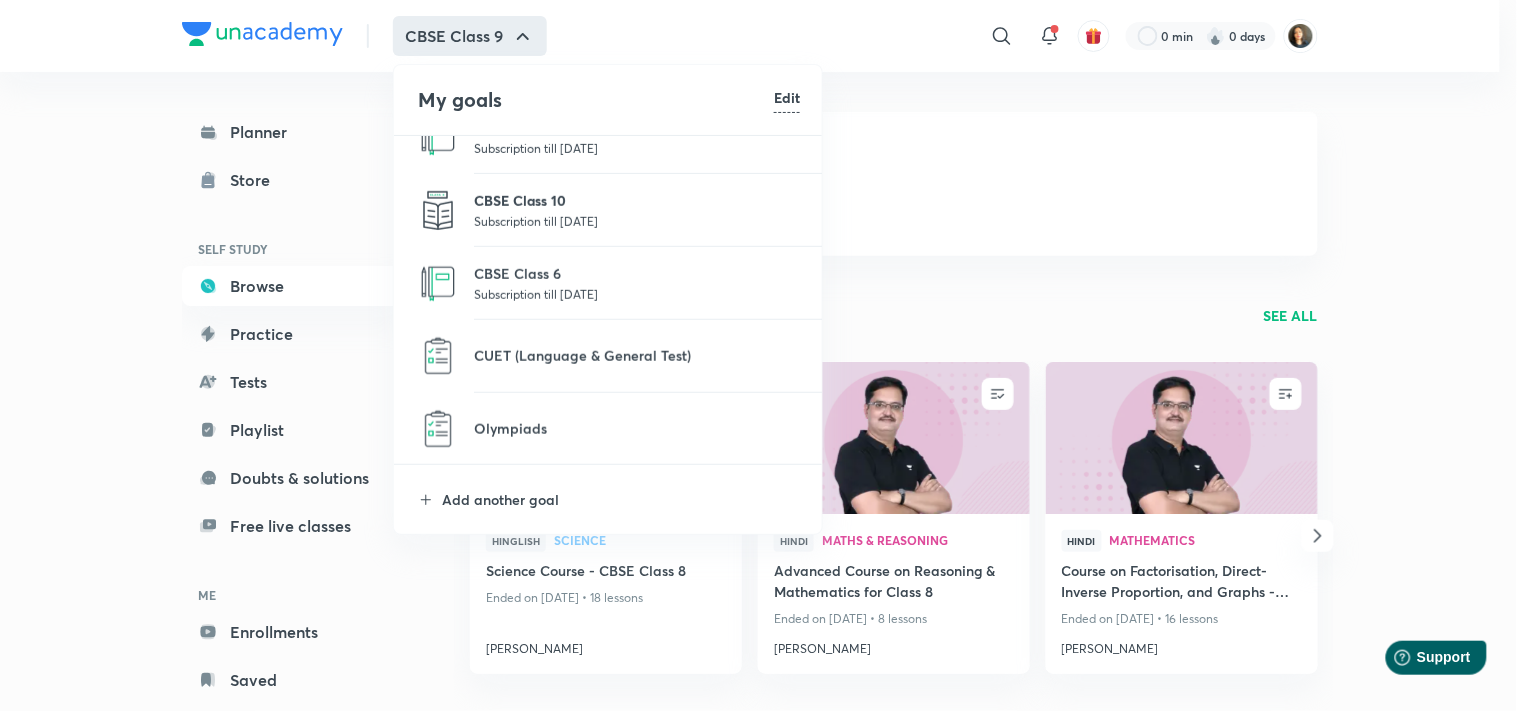 click on "CBSE Class 10" at bounding box center [637, 200] 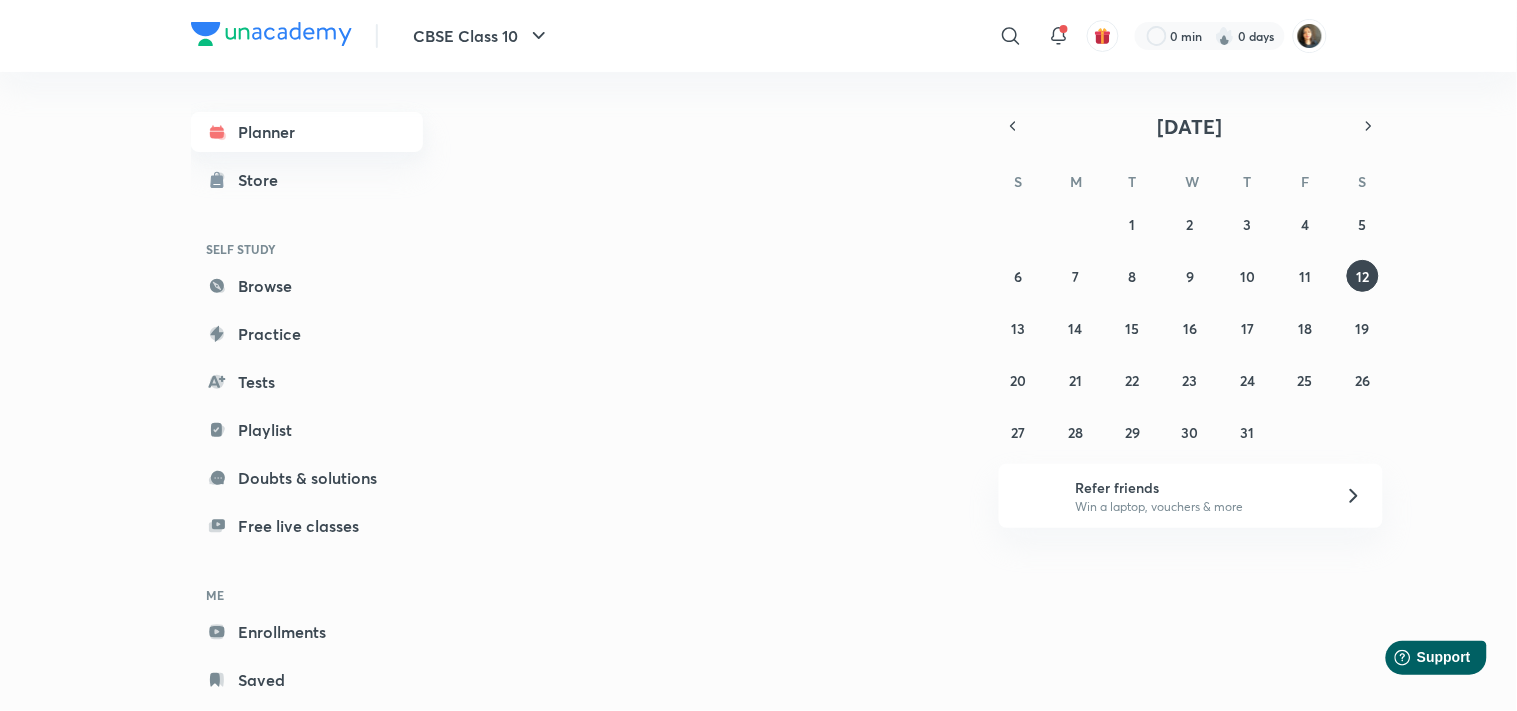 click on "Planner" at bounding box center (307, 132) 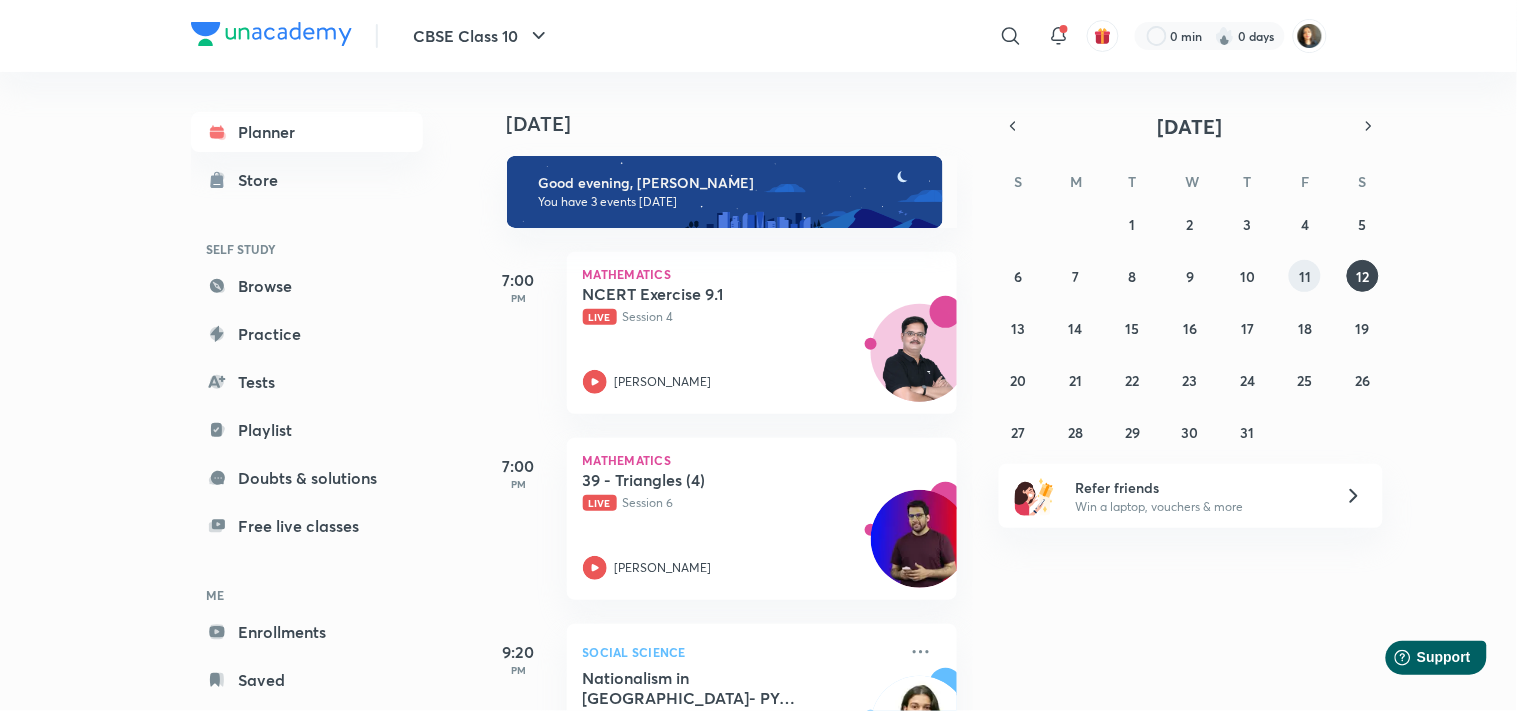 click on "11" at bounding box center [1305, 276] 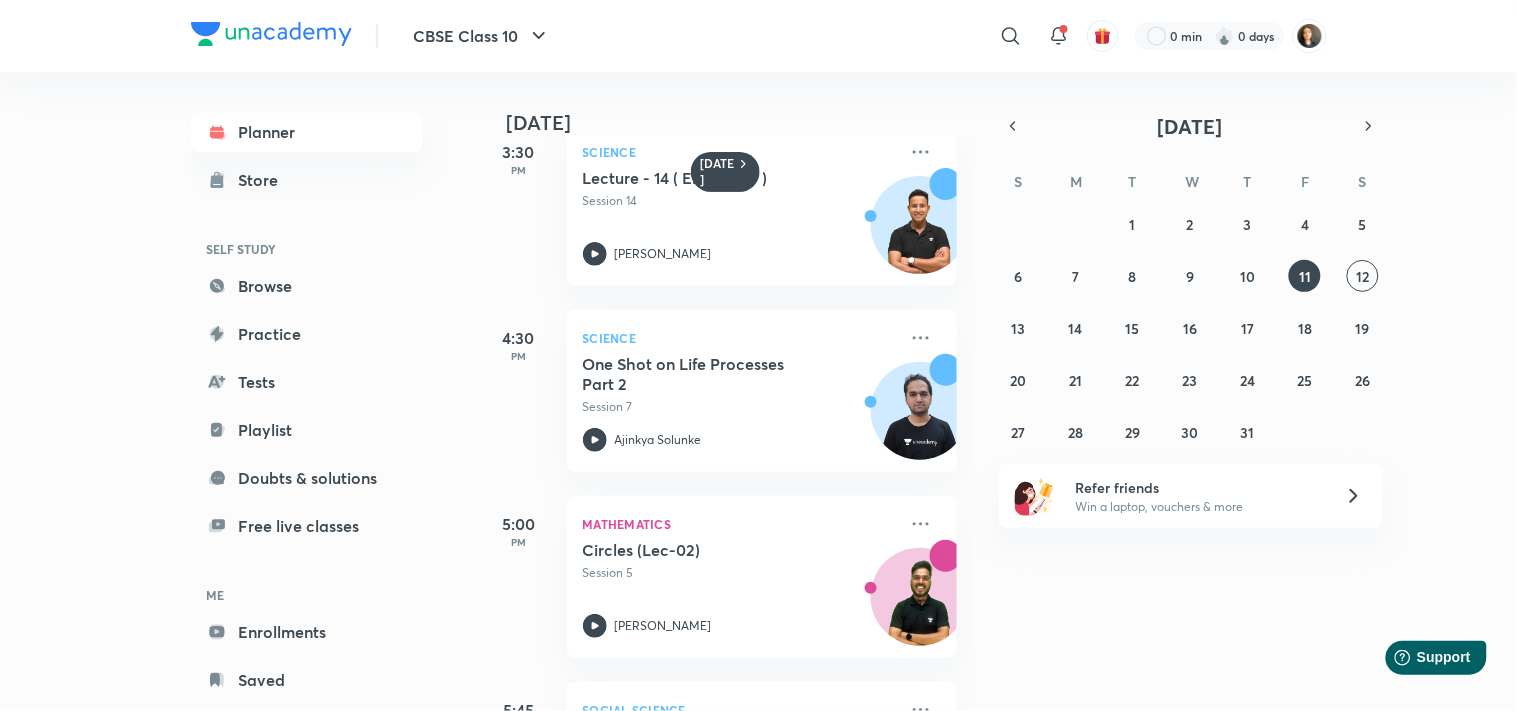scroll, scrollTop: 444, scrollLeft: 0, axis: vertical 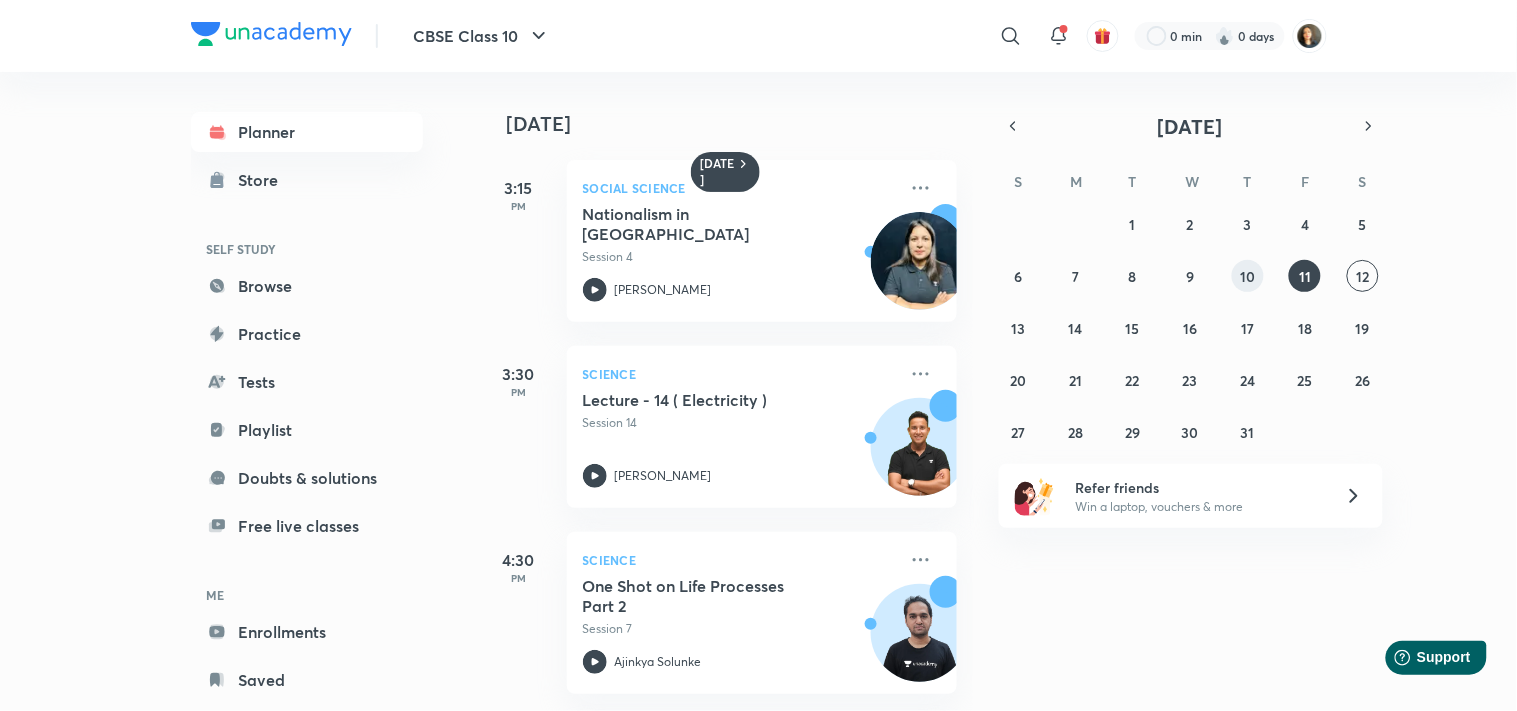click on "10" at bounding box center (1247, 276) 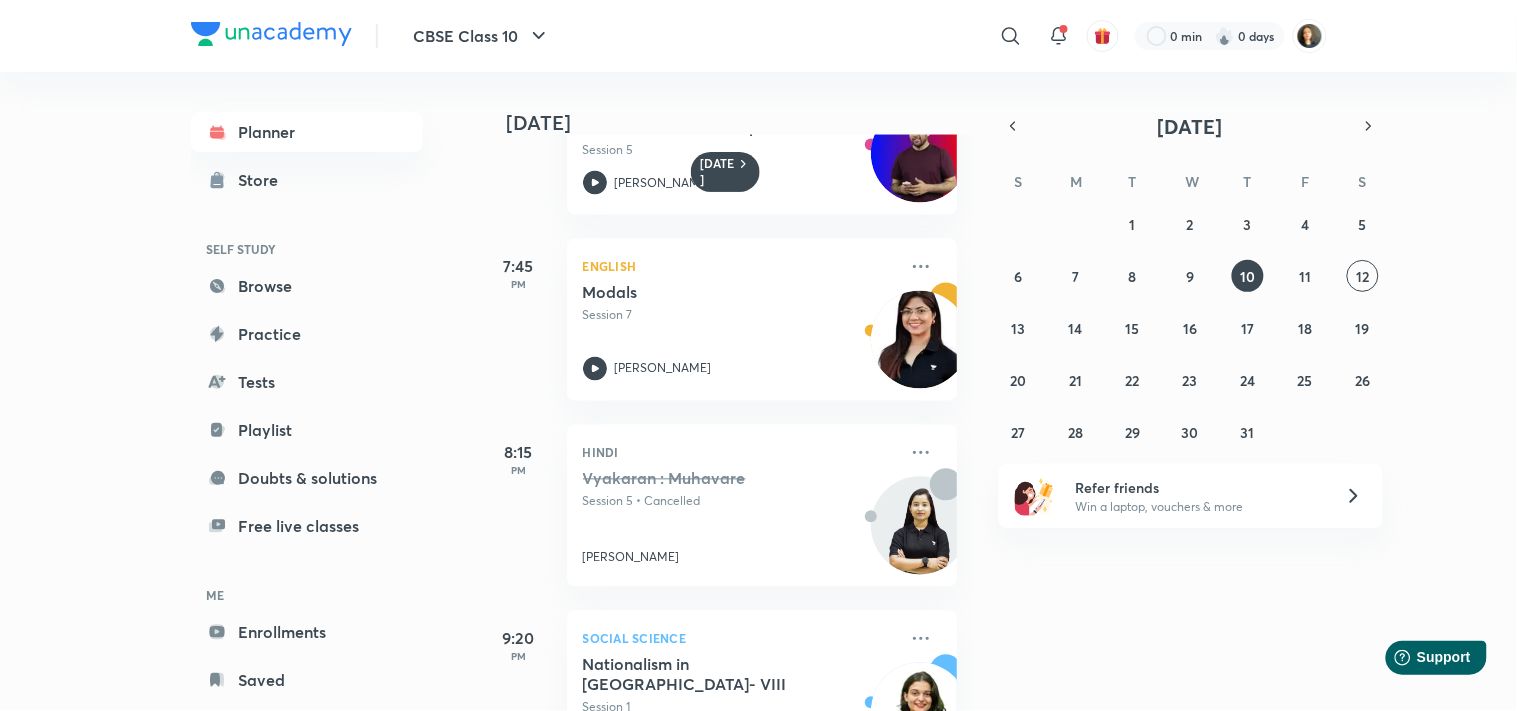 scroll, scrollTop: 945, scrollLeft: 0, axis: vertical 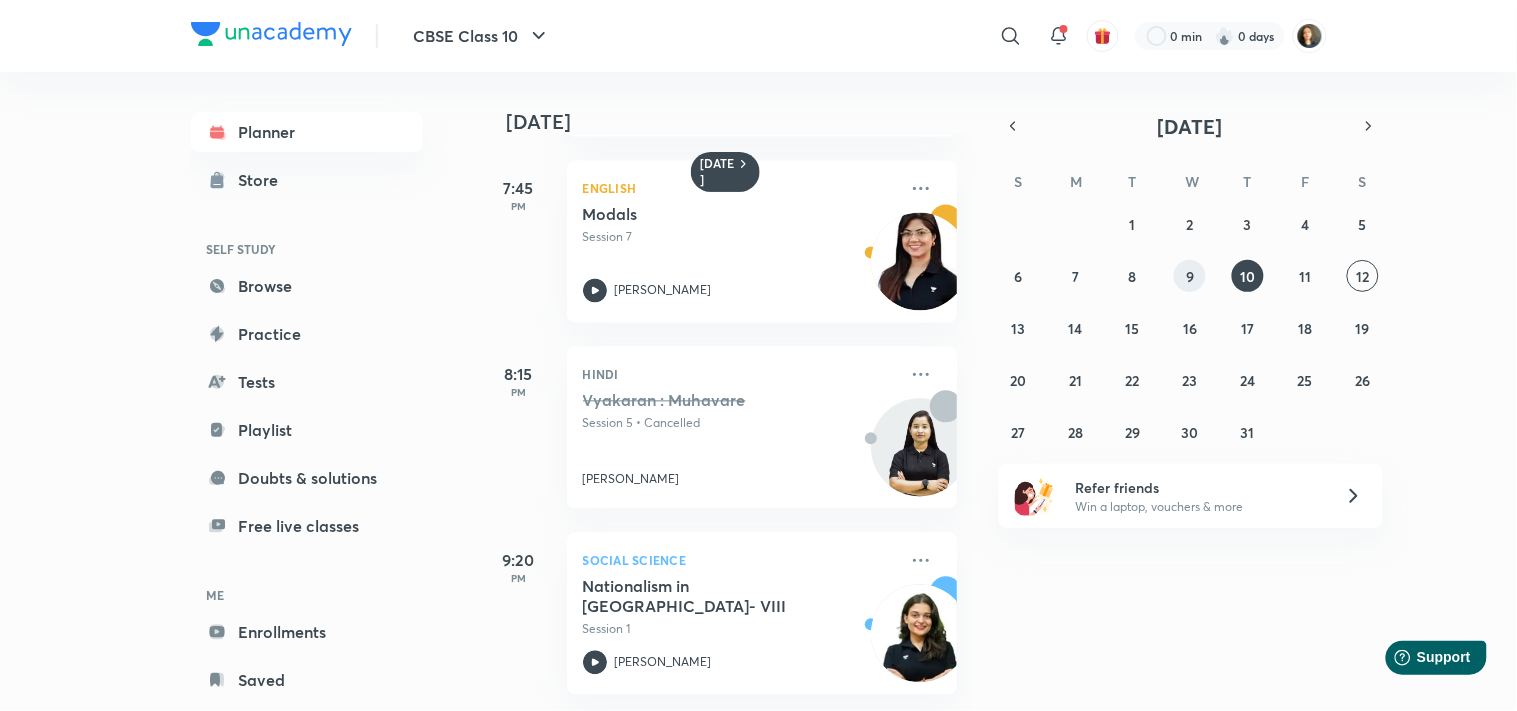 click on "9" at bounding box center [1190, 276] 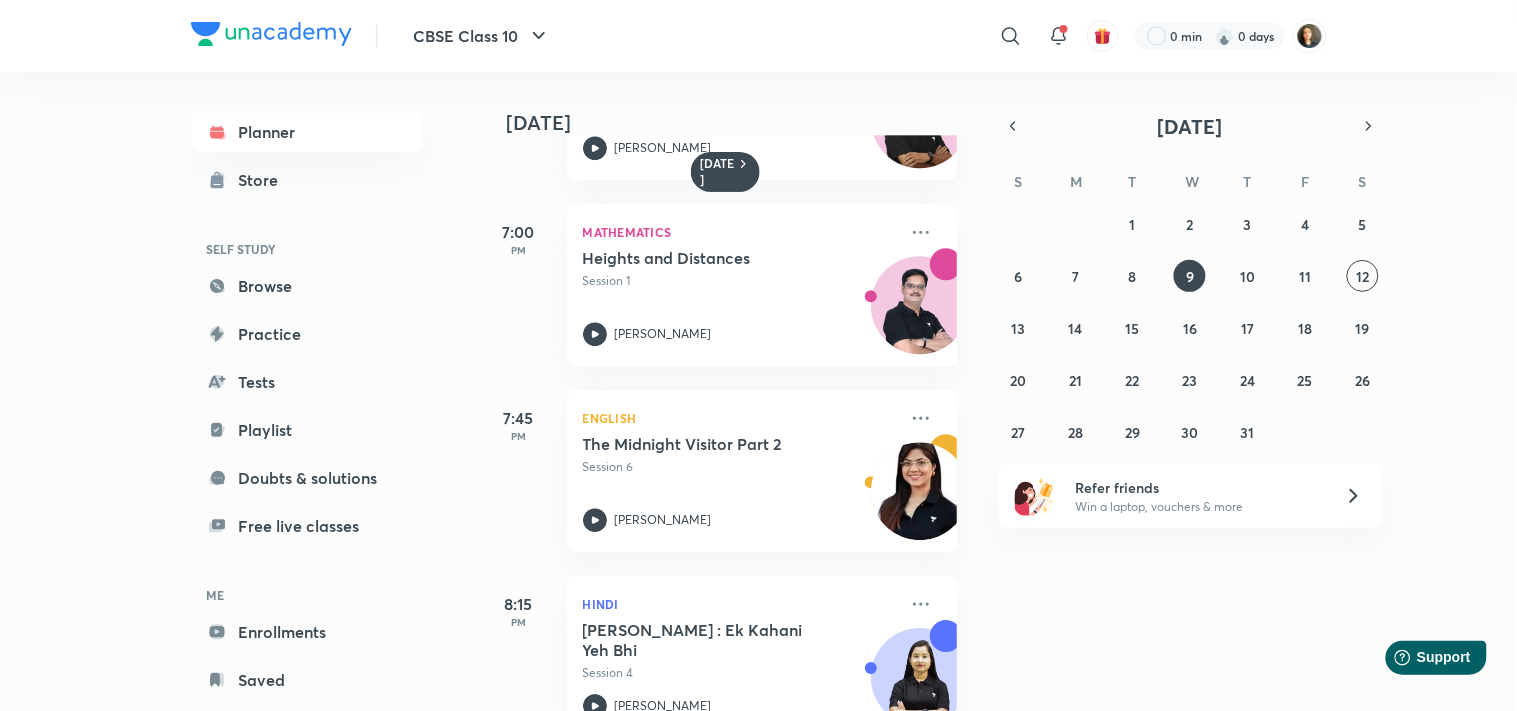 scroll, scrollTop: 1317, scrollLeft: 0, axis: vertical 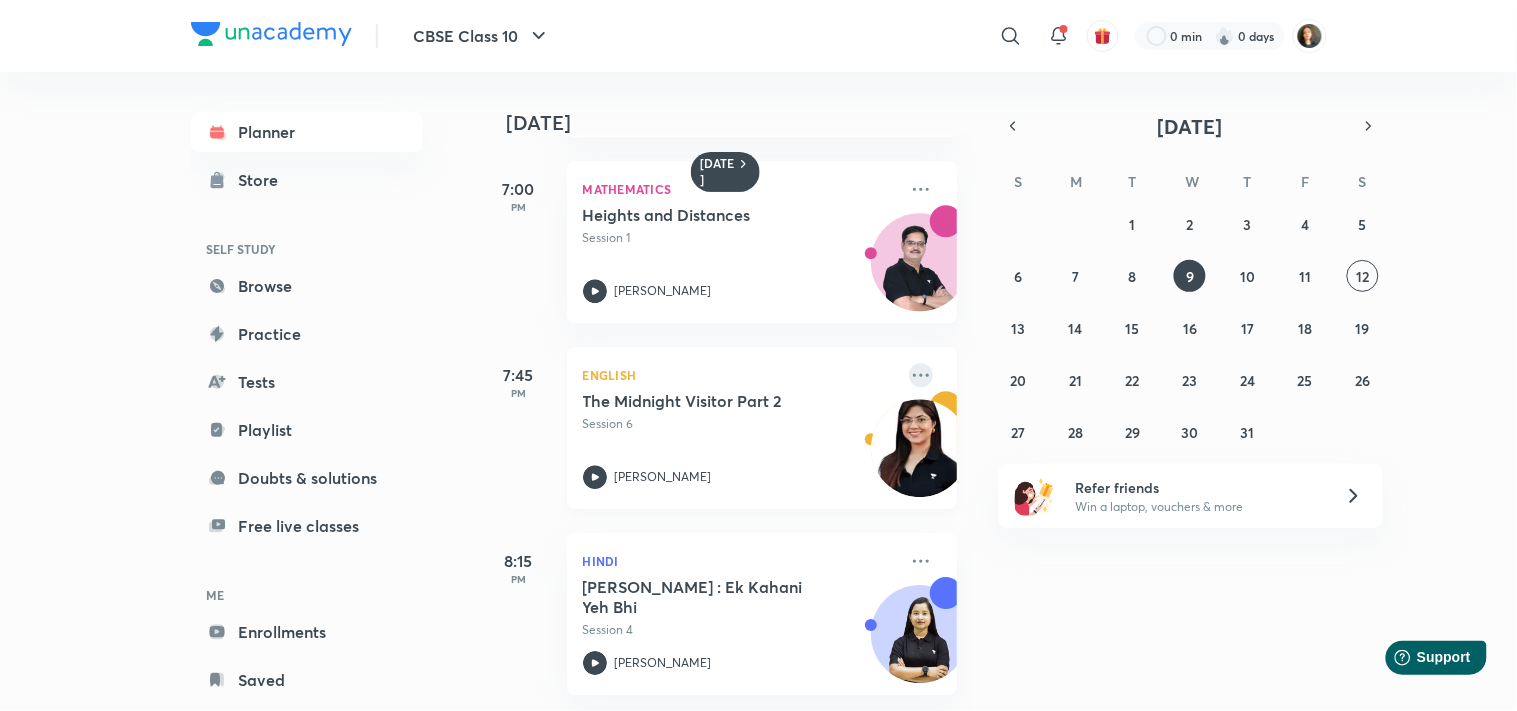 click 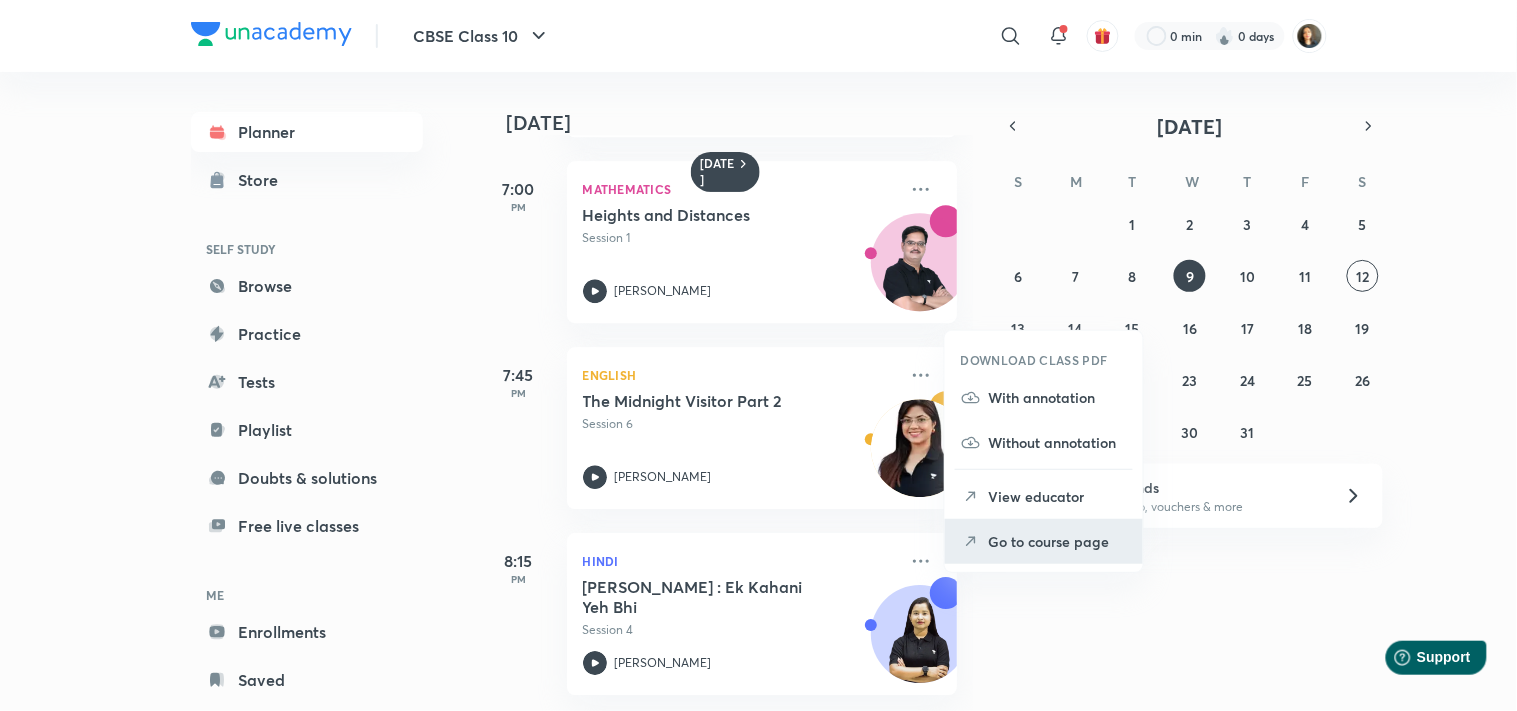 click on "Go to course page" at bounding box center [1058, 541] 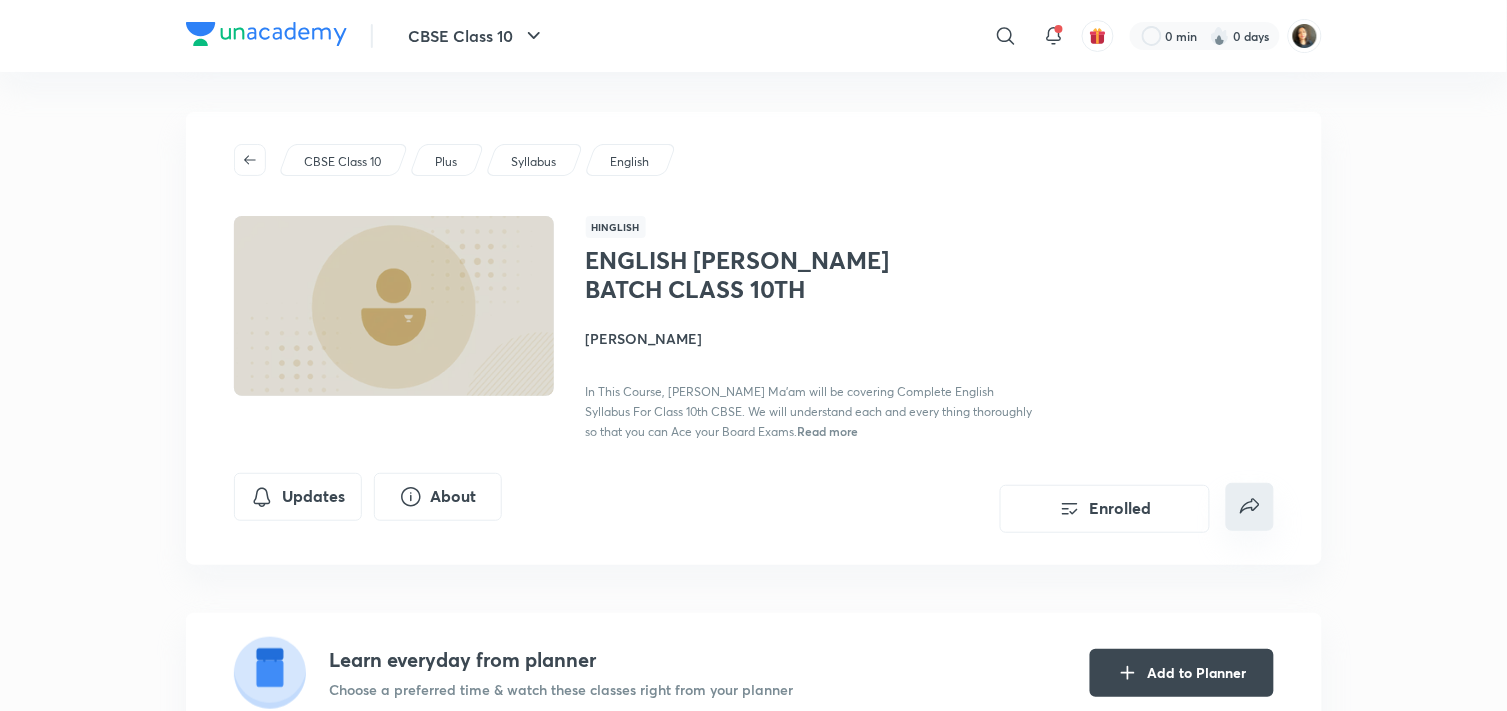 click 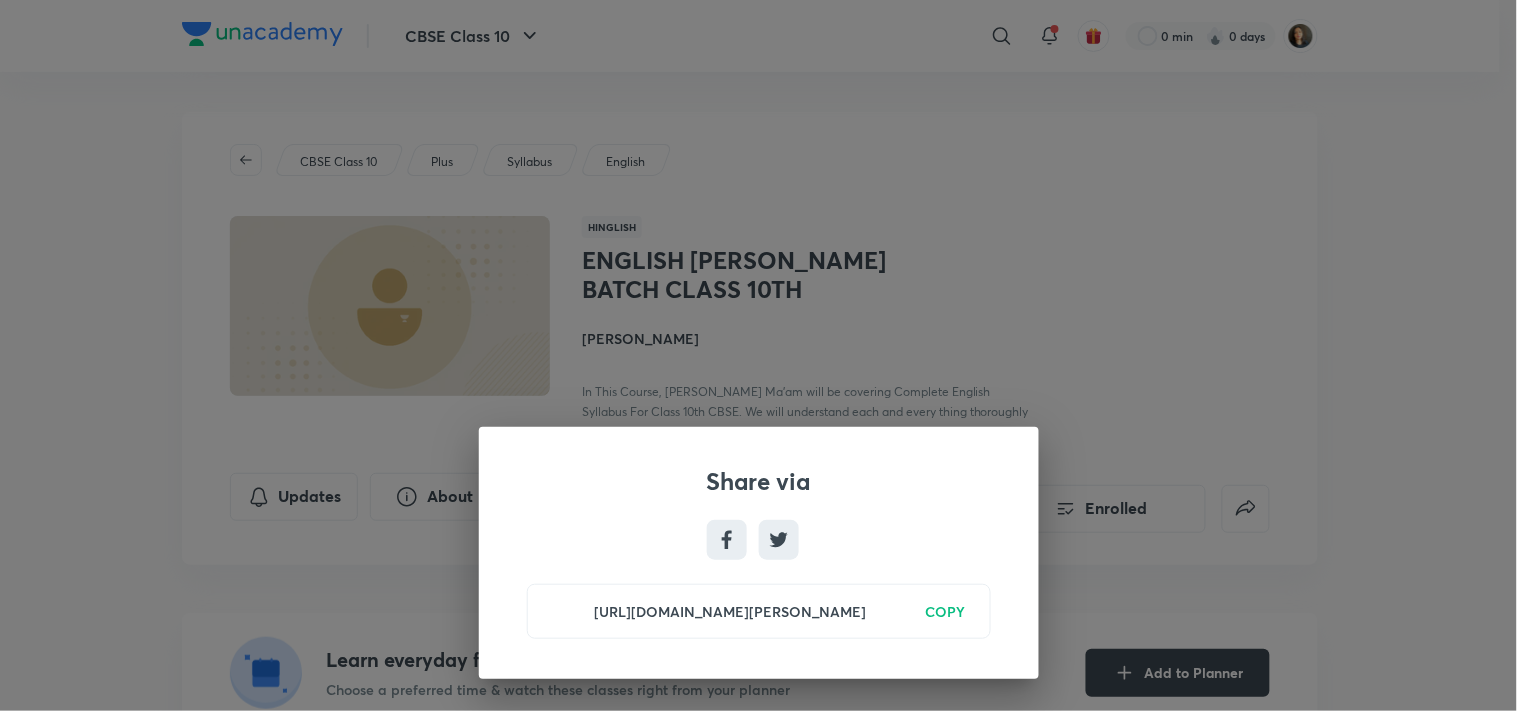 click on "COPY" at bounding box center (946, 611) 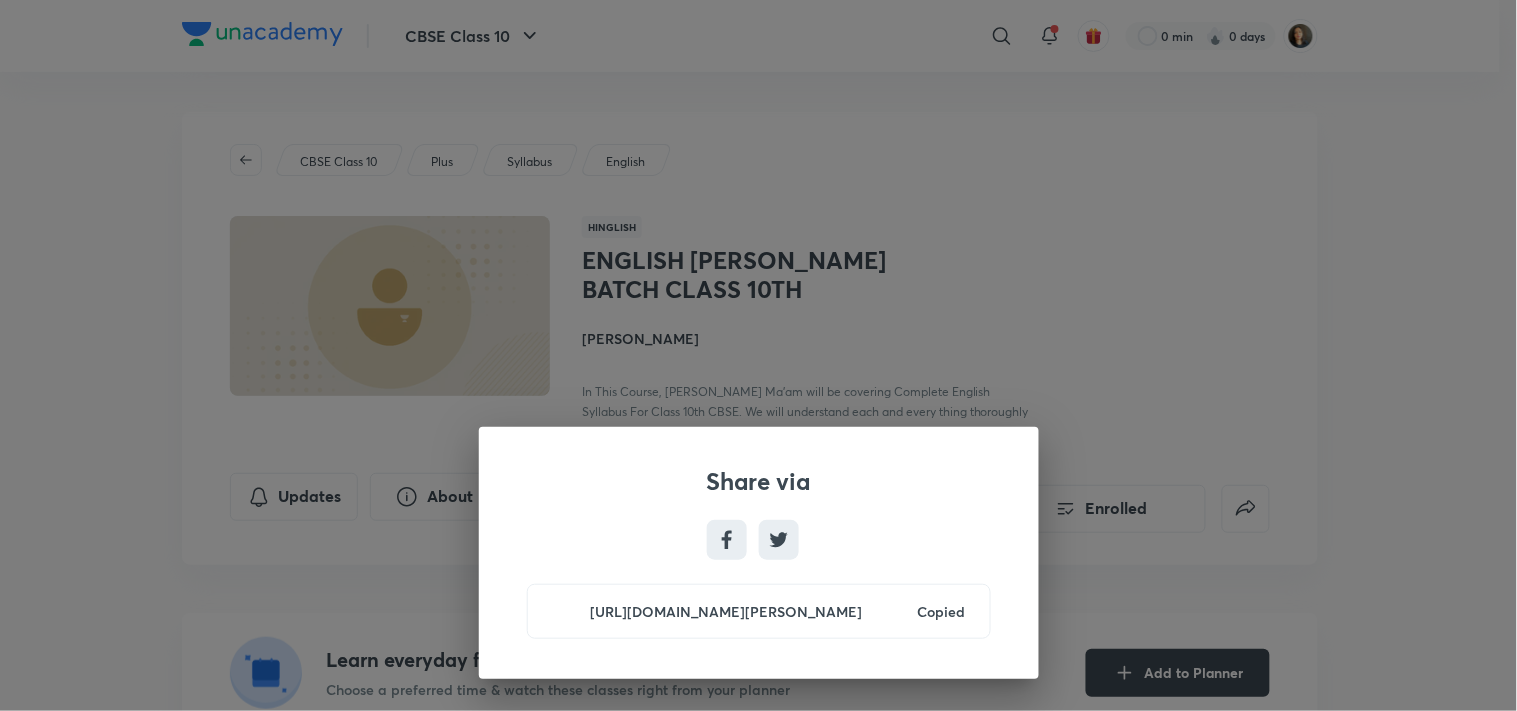 click on "Share via [URL][DOMAIN_NAME][PERSON_NAME] Copied" at bounding box center (758, 355) 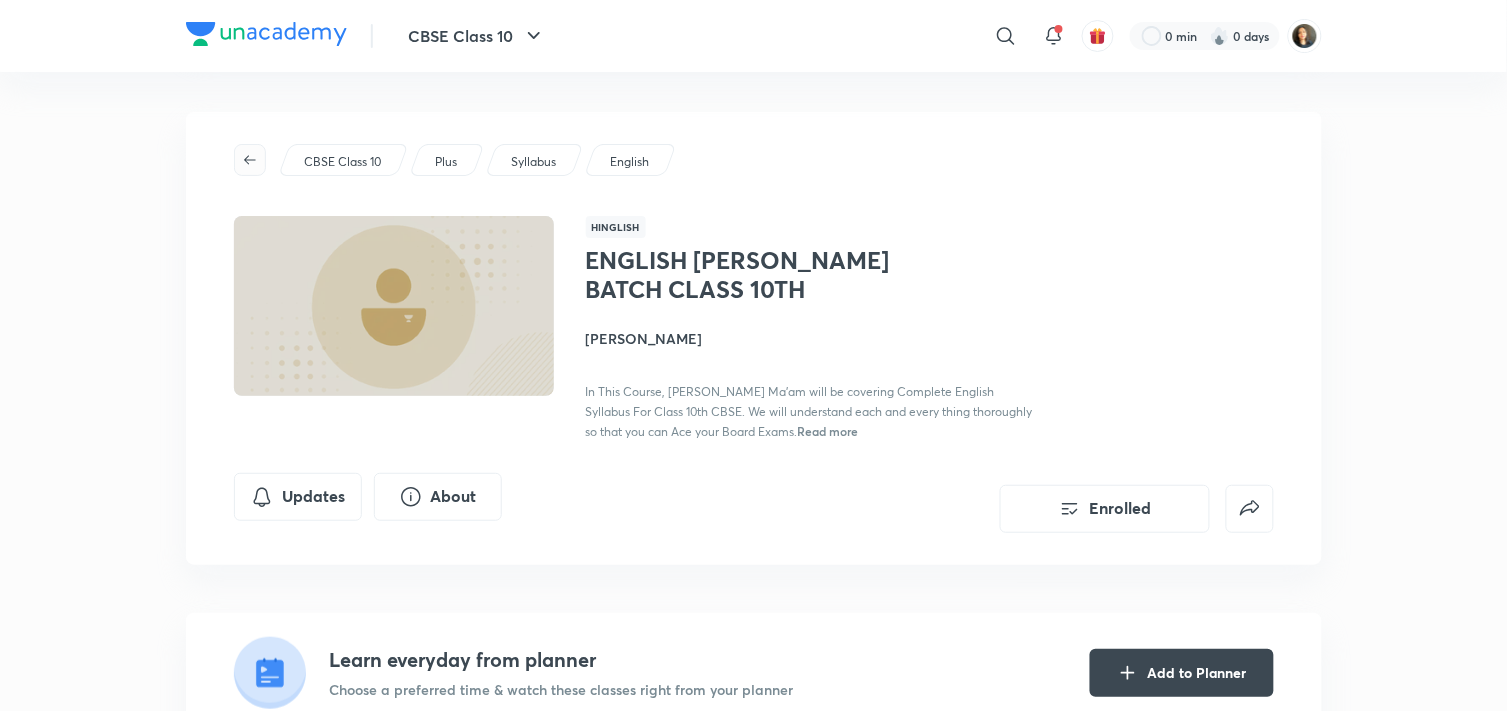 click 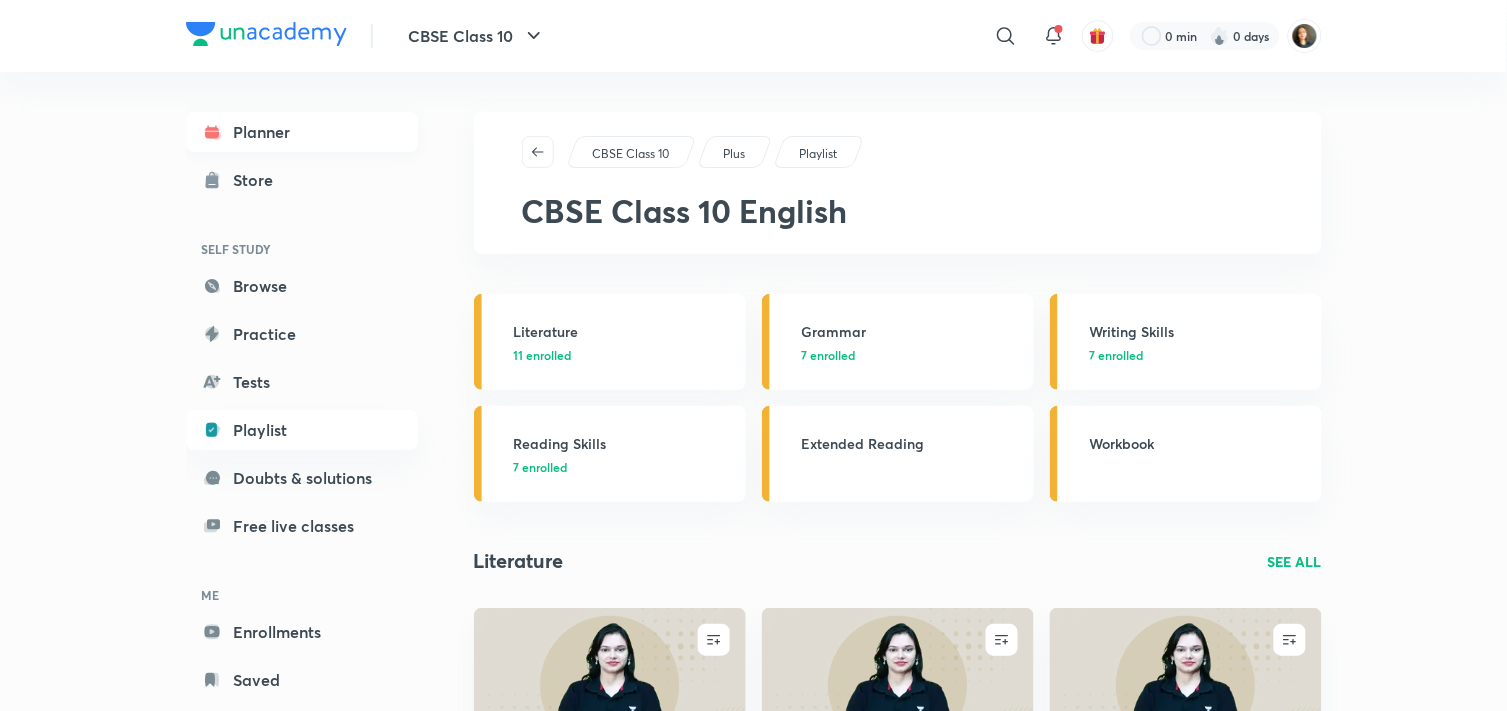click on "Planner" at bounding box center (302, 132) 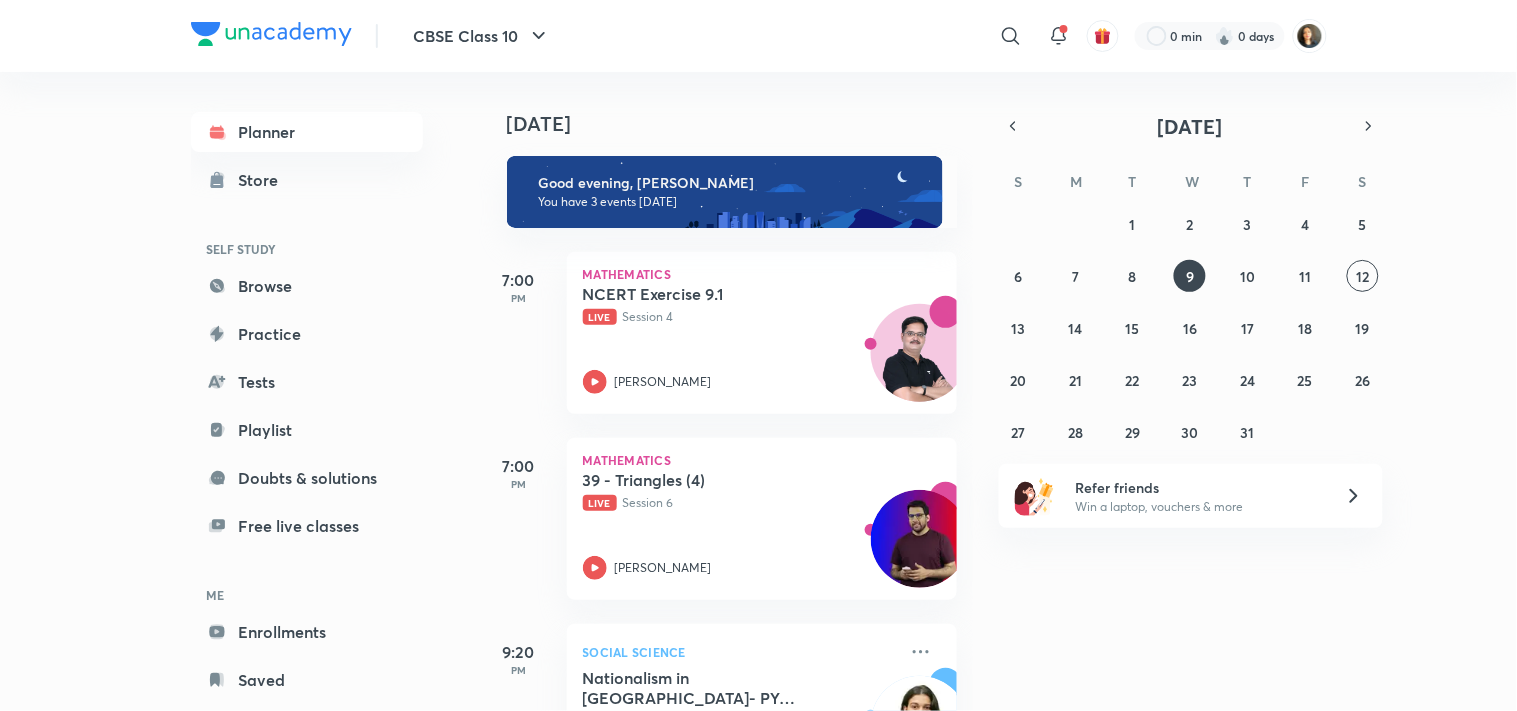 scroll, scrollTop: 107, scrollLeft: 0, axis: vertical 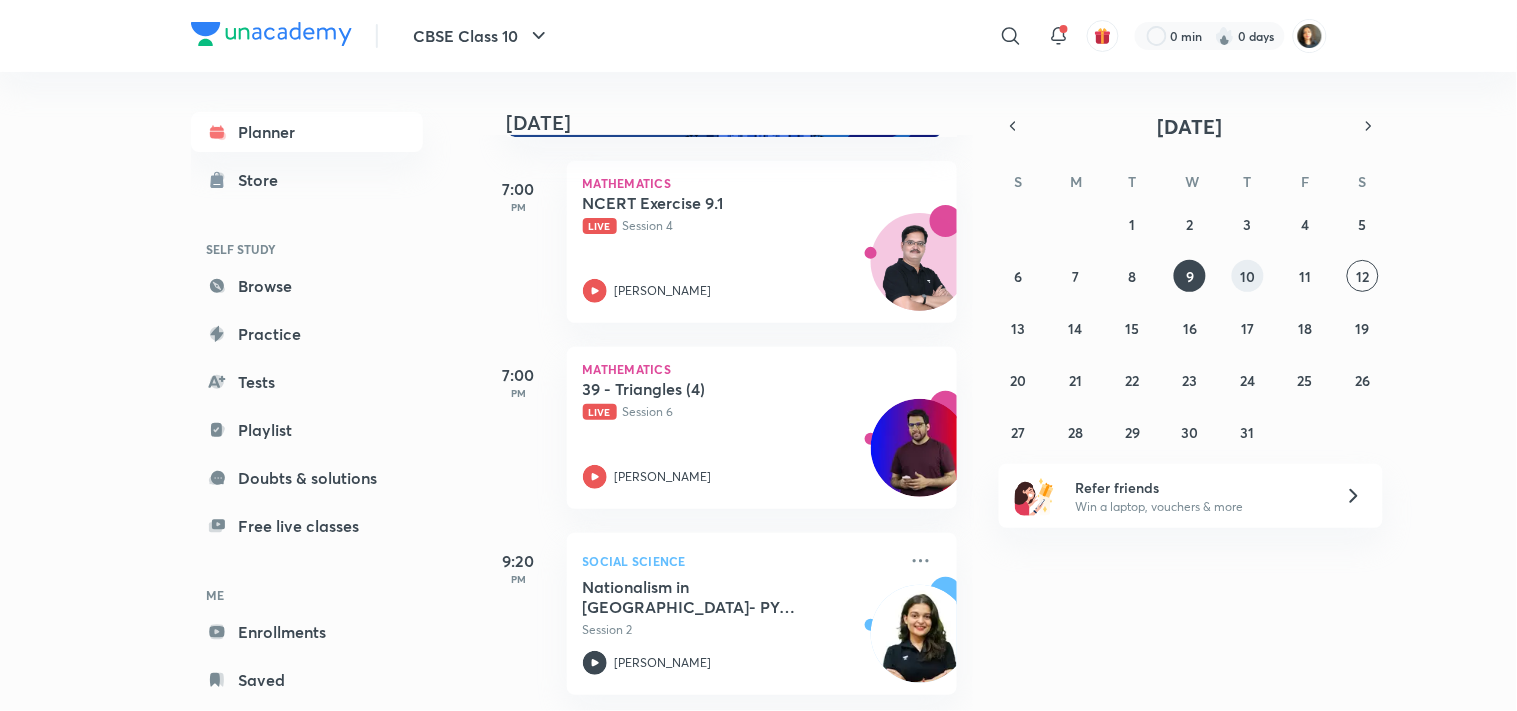 click on "10" at bounding box center [1247, 276] 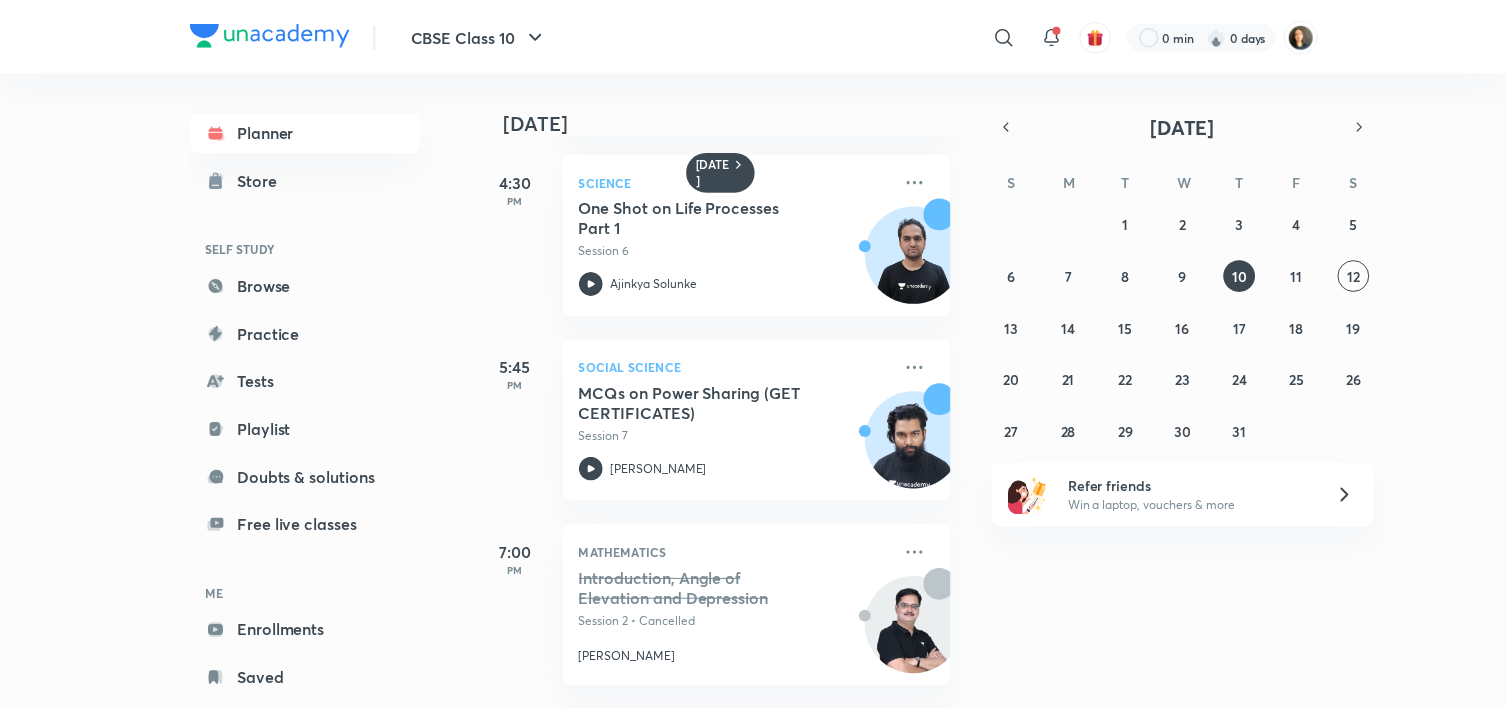 scroll, scrollTop: 167, scrollLeft: 0, axis: vertical 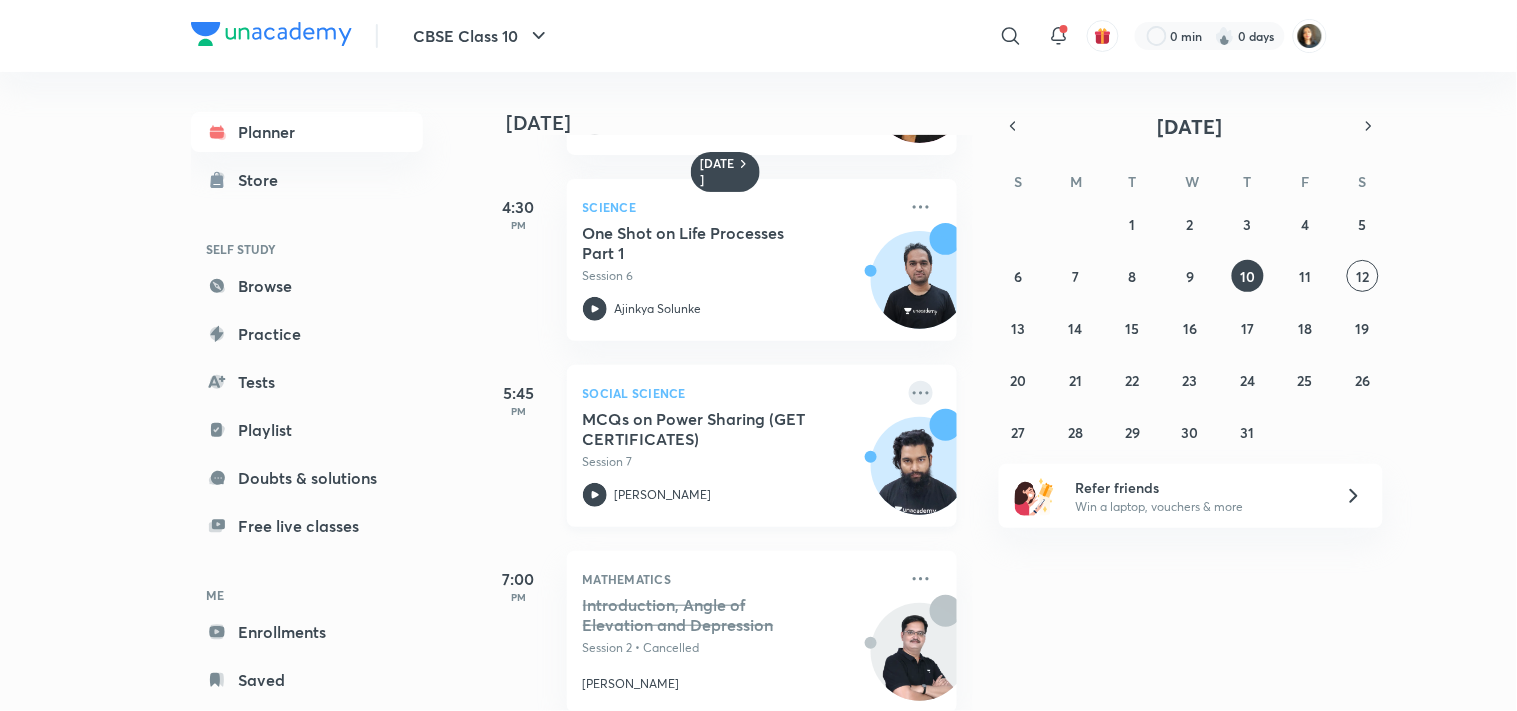 click 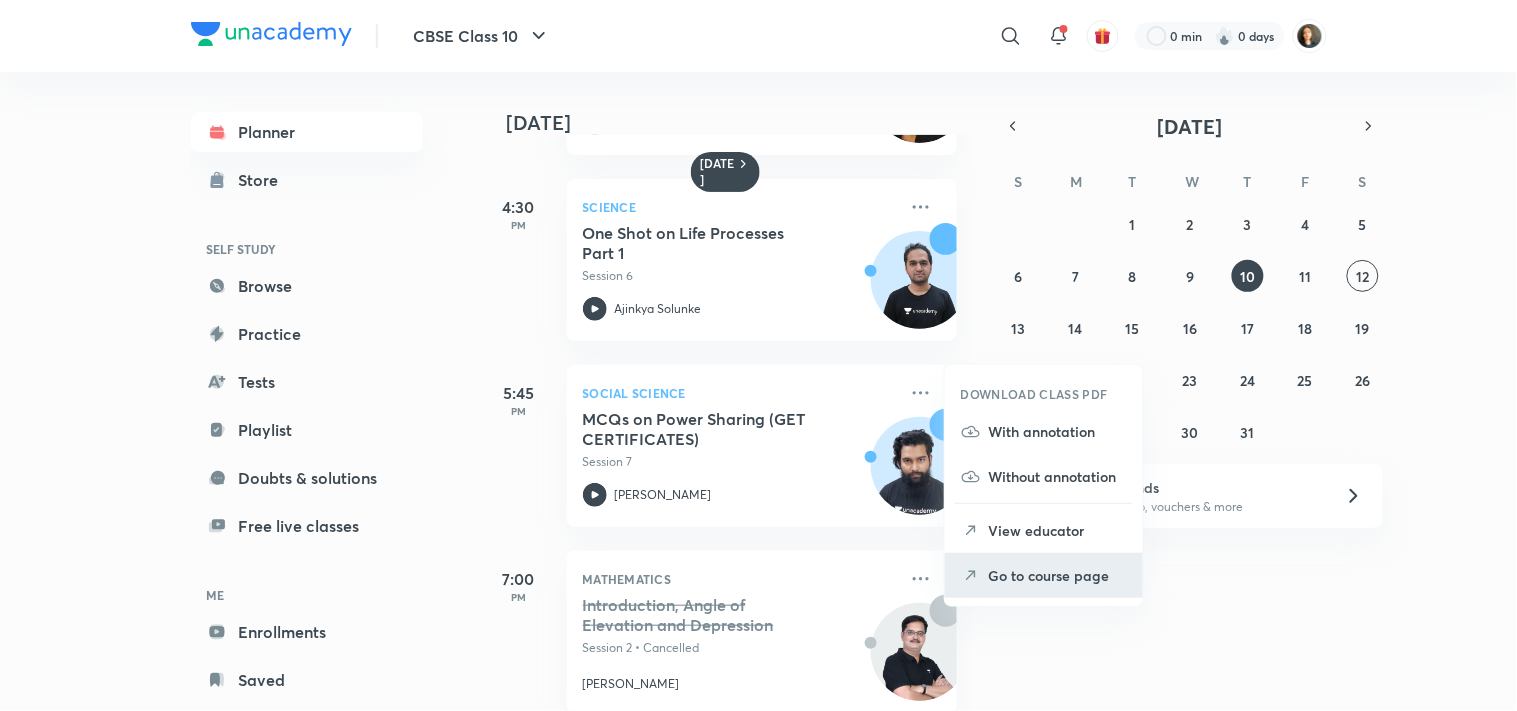 click on "Go to course page" at bounding box center (1058, 575) 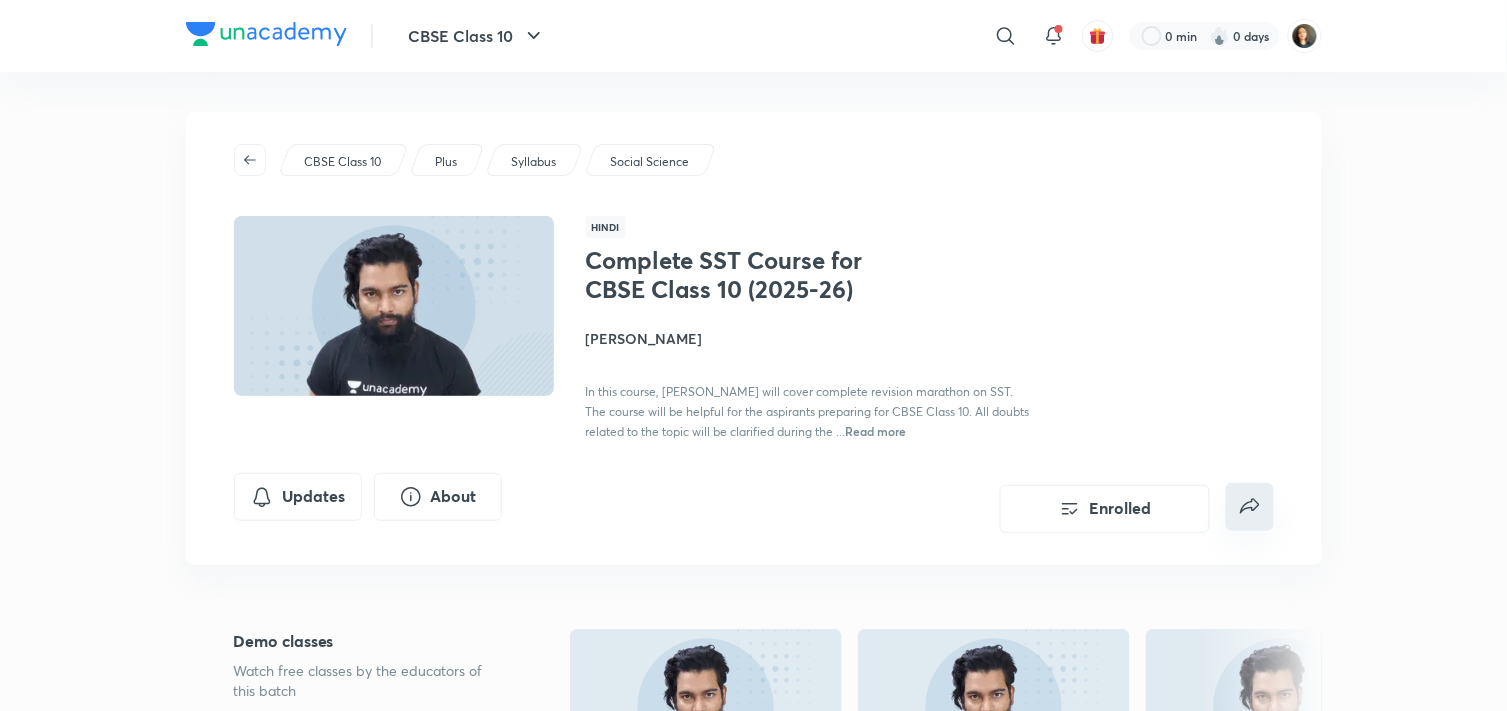 click on "Enrolled" at bounding box center (1105, 503) 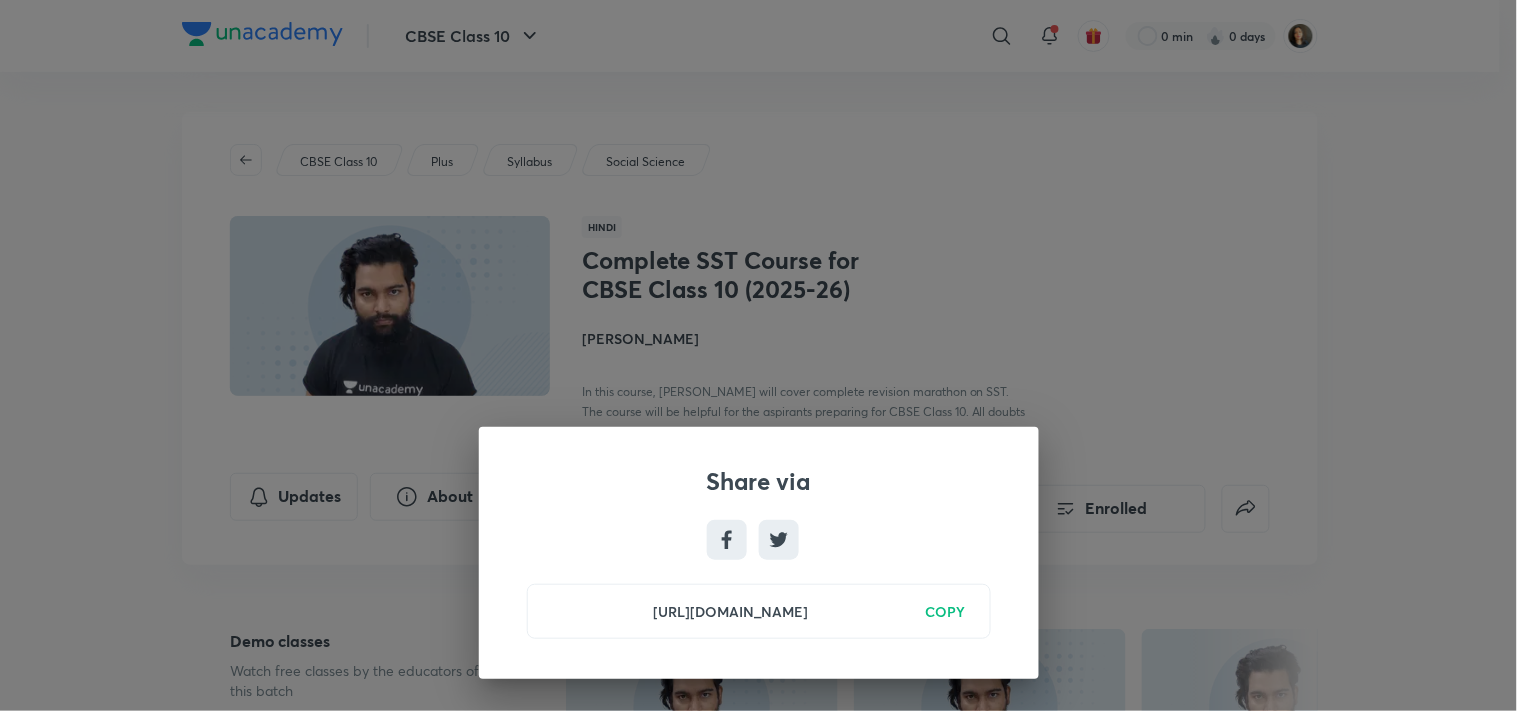 click on "COPY" at bounding box center (946, 611) 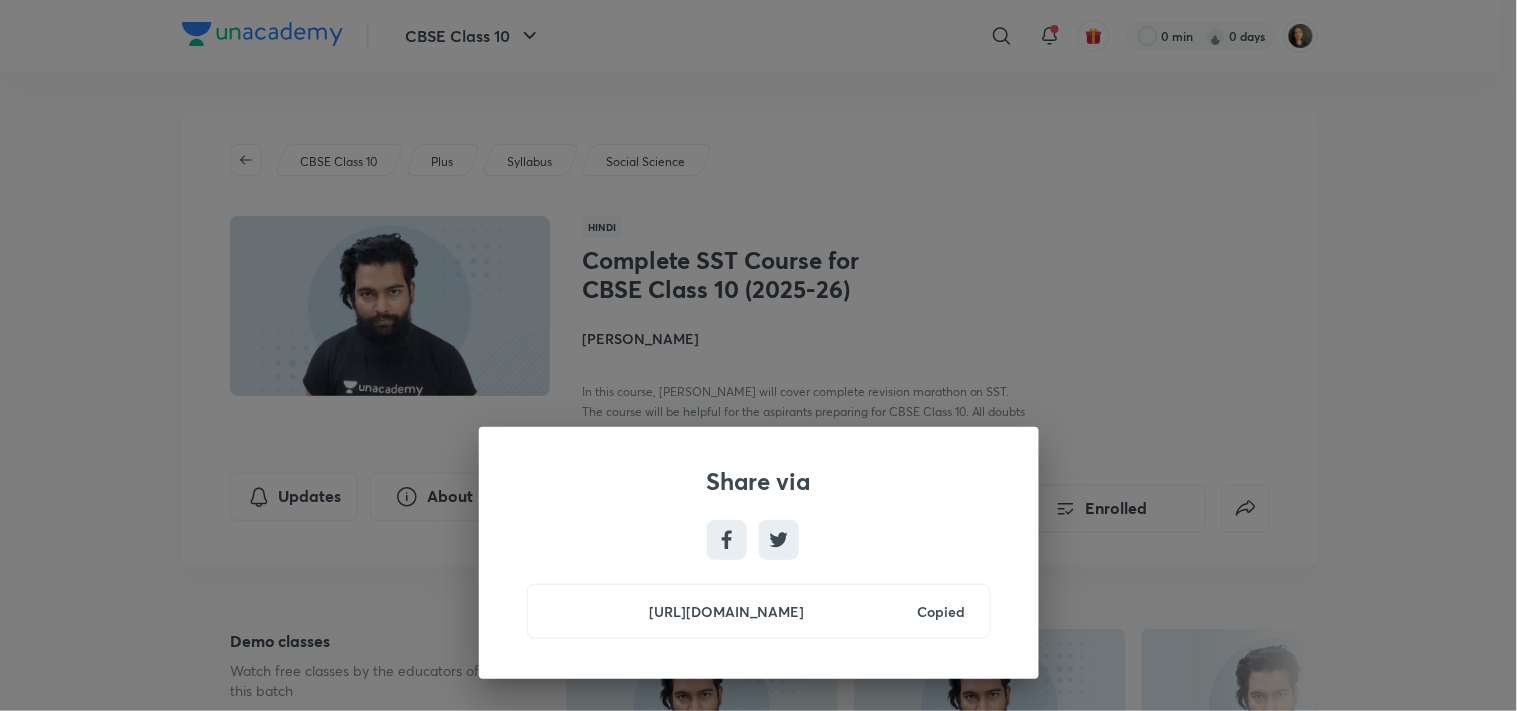 click on "Share via [URL][DOMAIN_NAME] Copied" at bounding box center (758, 355) 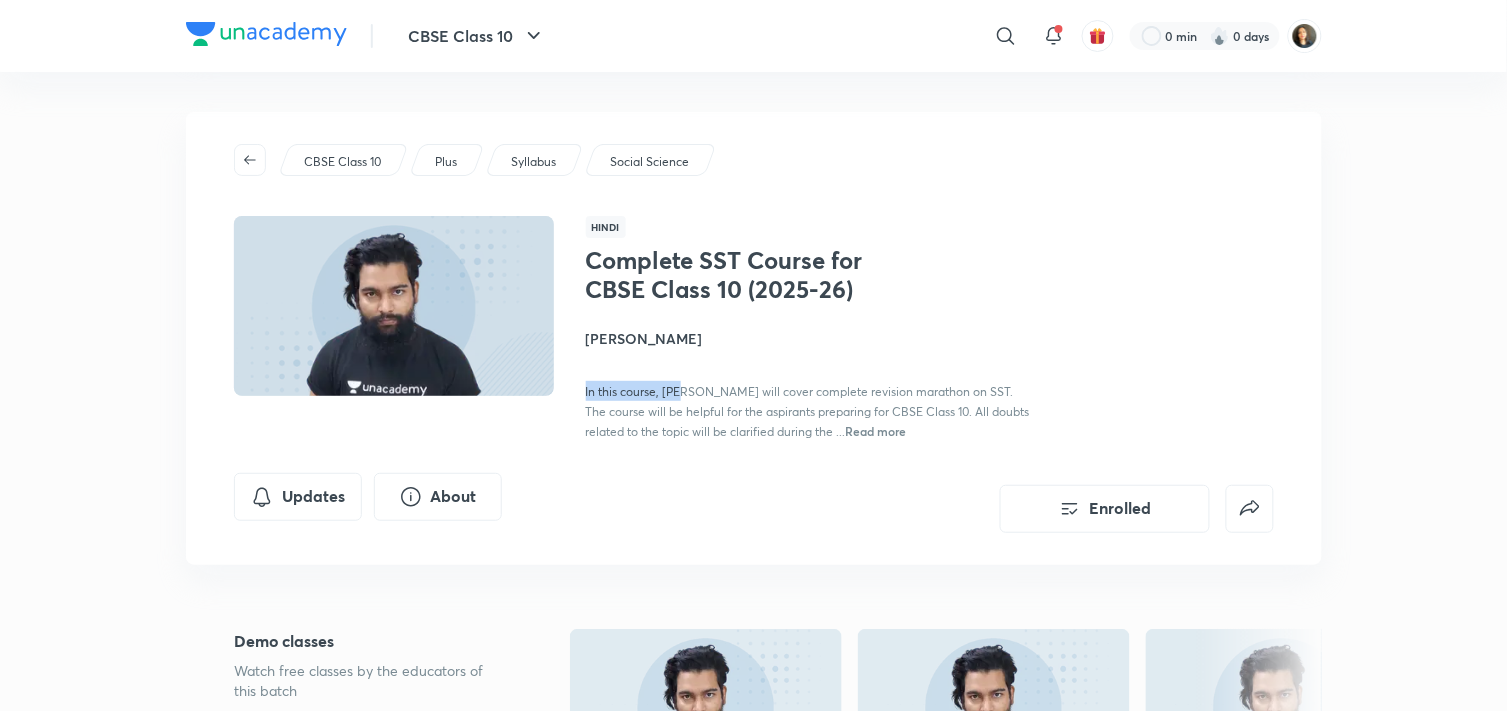 drag, startPoint x: 680, startPoint y: 350, endPoint x: 578, endPoint y: 350, distance: 102 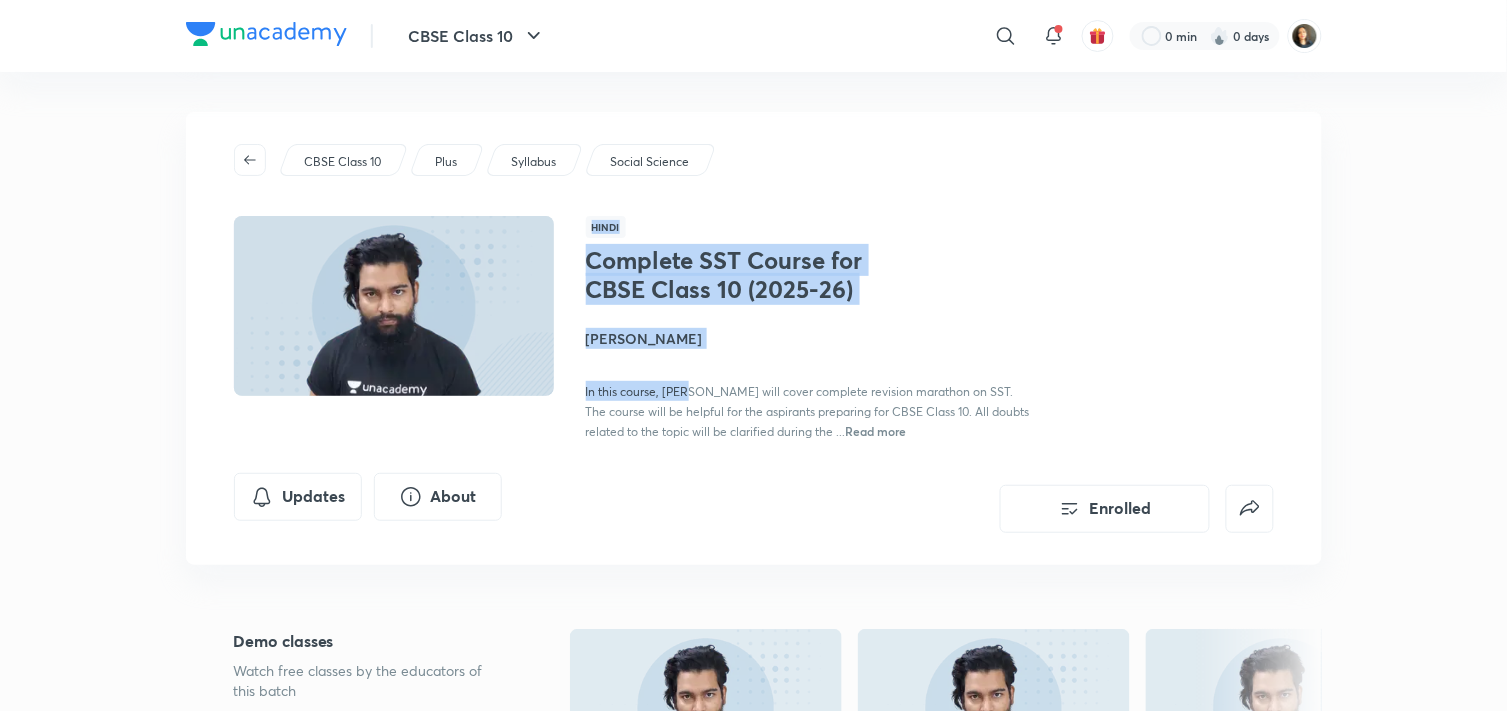 drag, startPoint x: 687, startPoint y: 355, endPoint x: 564, endPoint y: 344, distance: 123.49089 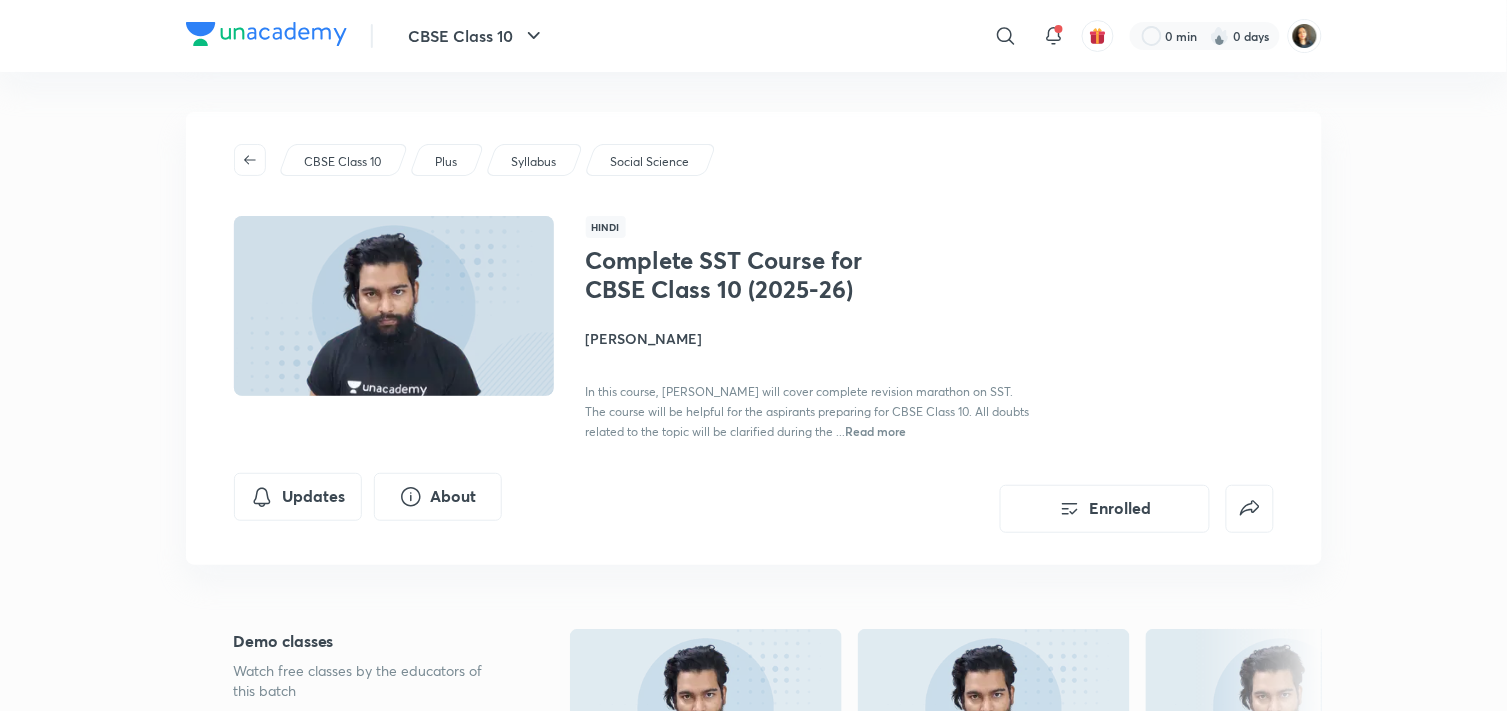 click on "Complete SST Course for CBSE Class 10 (2025-26) [PERSON_NAME] In this course, [PERSON_NAME] will cover complete revision marathon on SST. The course will be helpful for the aspirants preparing for CBSE Class 10. All doubts related to the topic will be clarified during the ...  Read more" at bounding box center [810, 343] 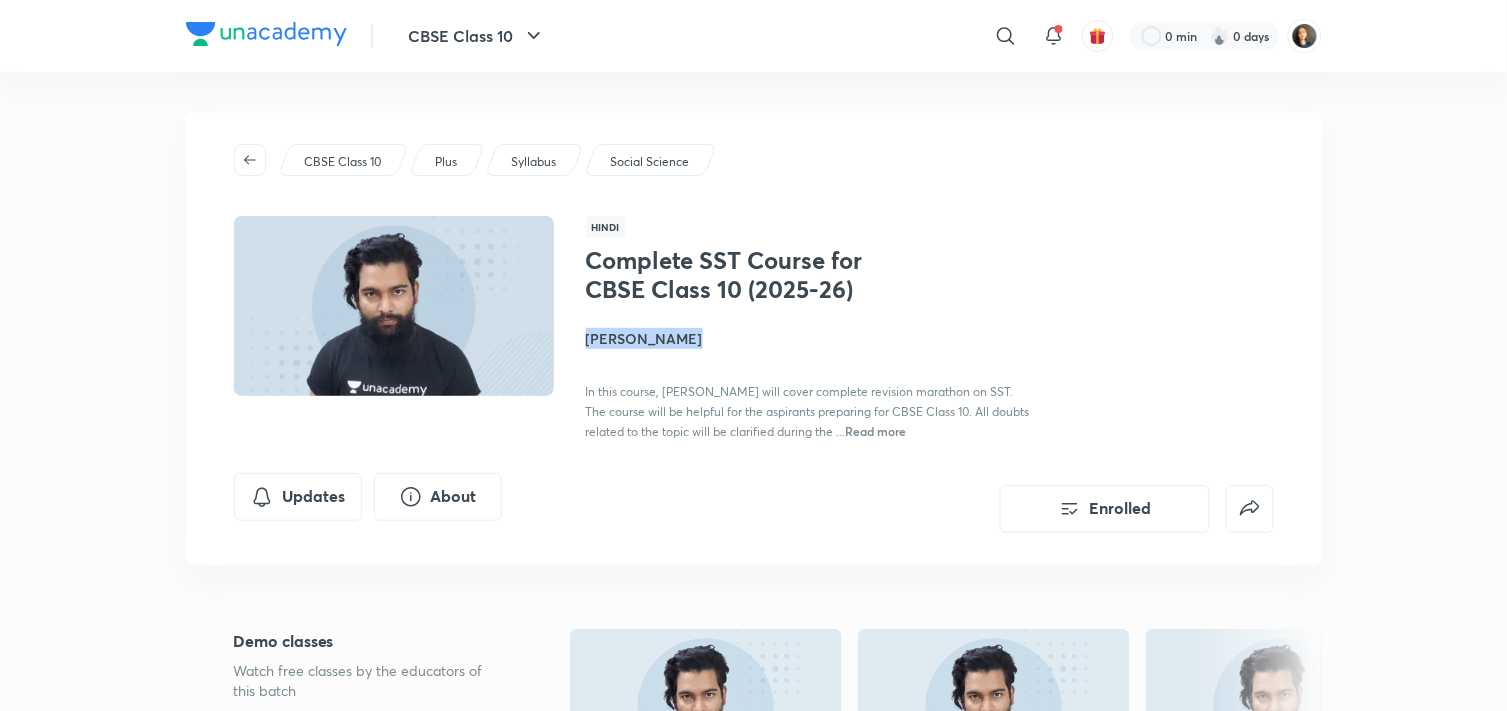drag, startPoint x: 695, startPoint y: 346, endPoint x: 581, endPoint y: 325, distance: 115.918076 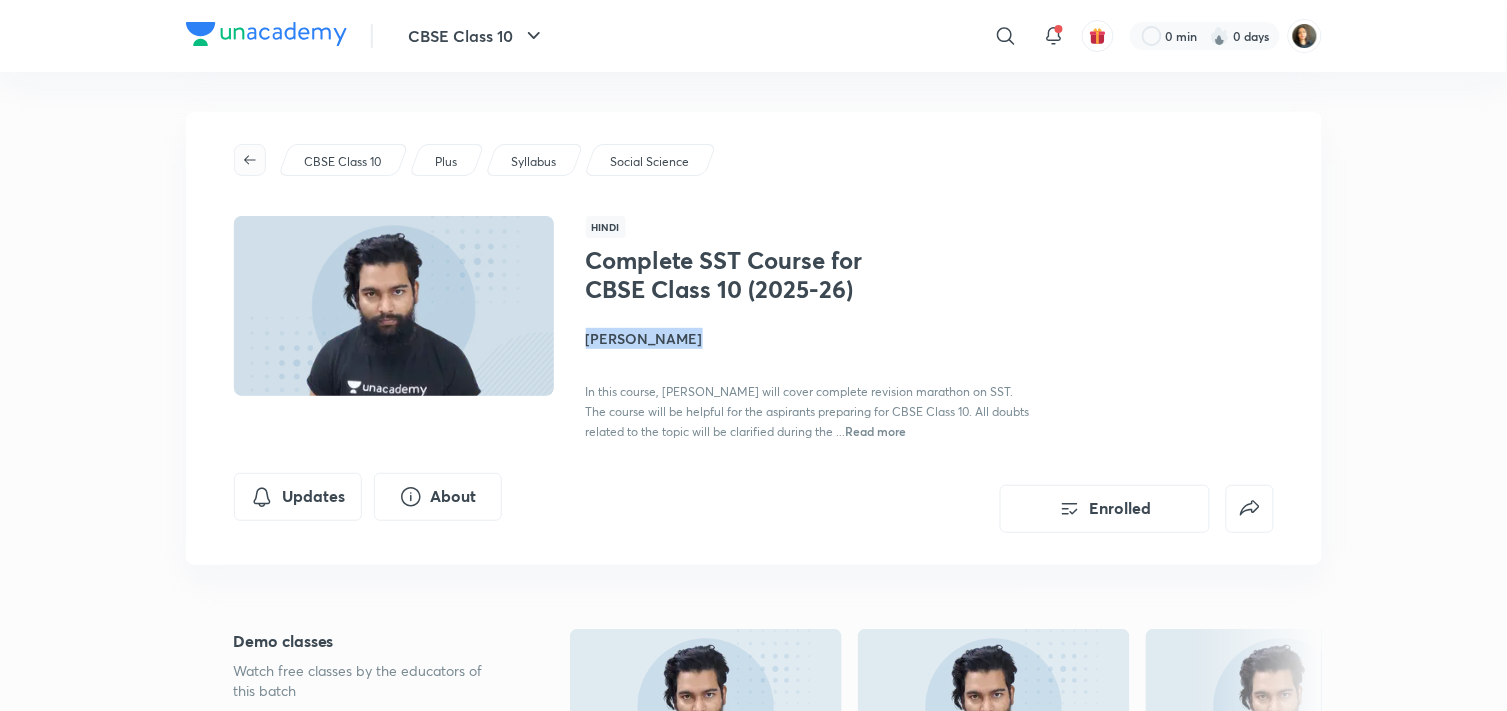 click 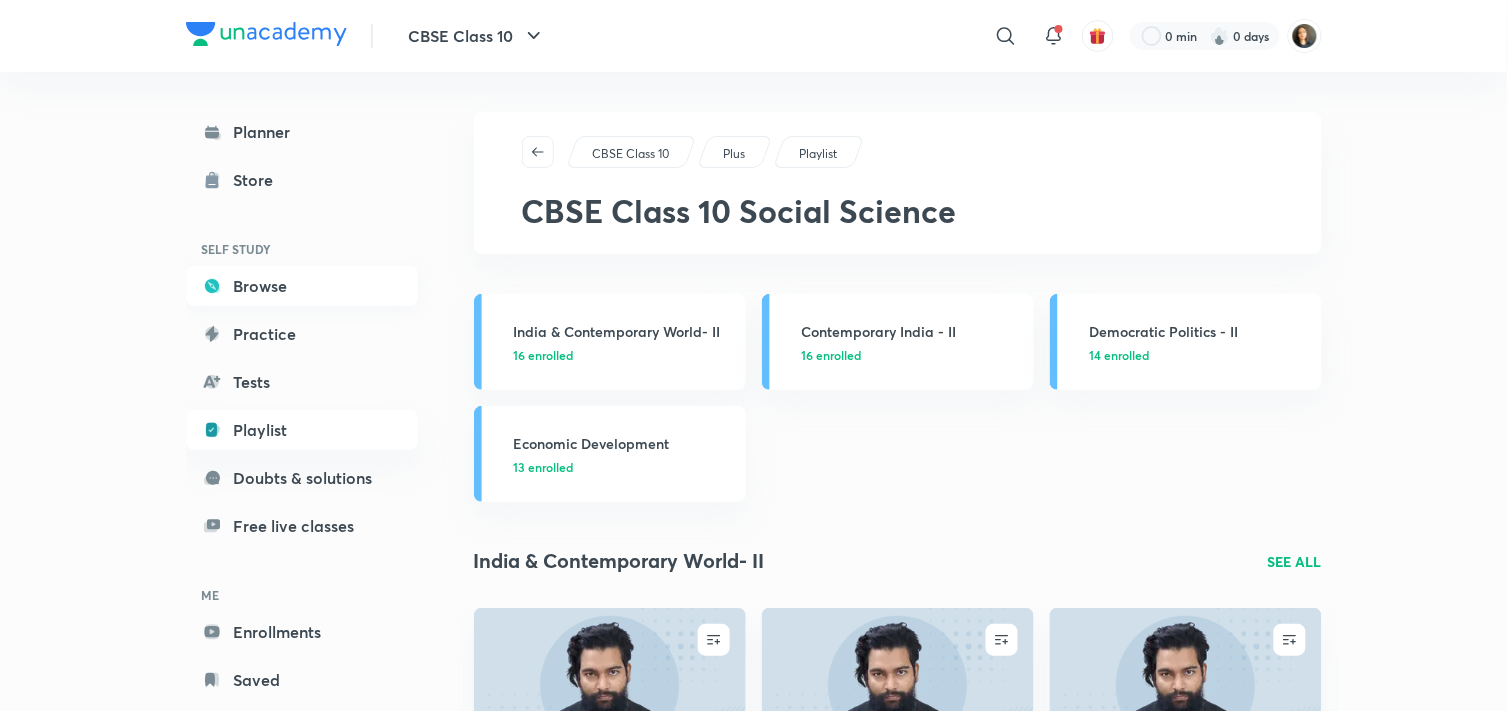 click on "Browse" at bounding box center (302, 286) 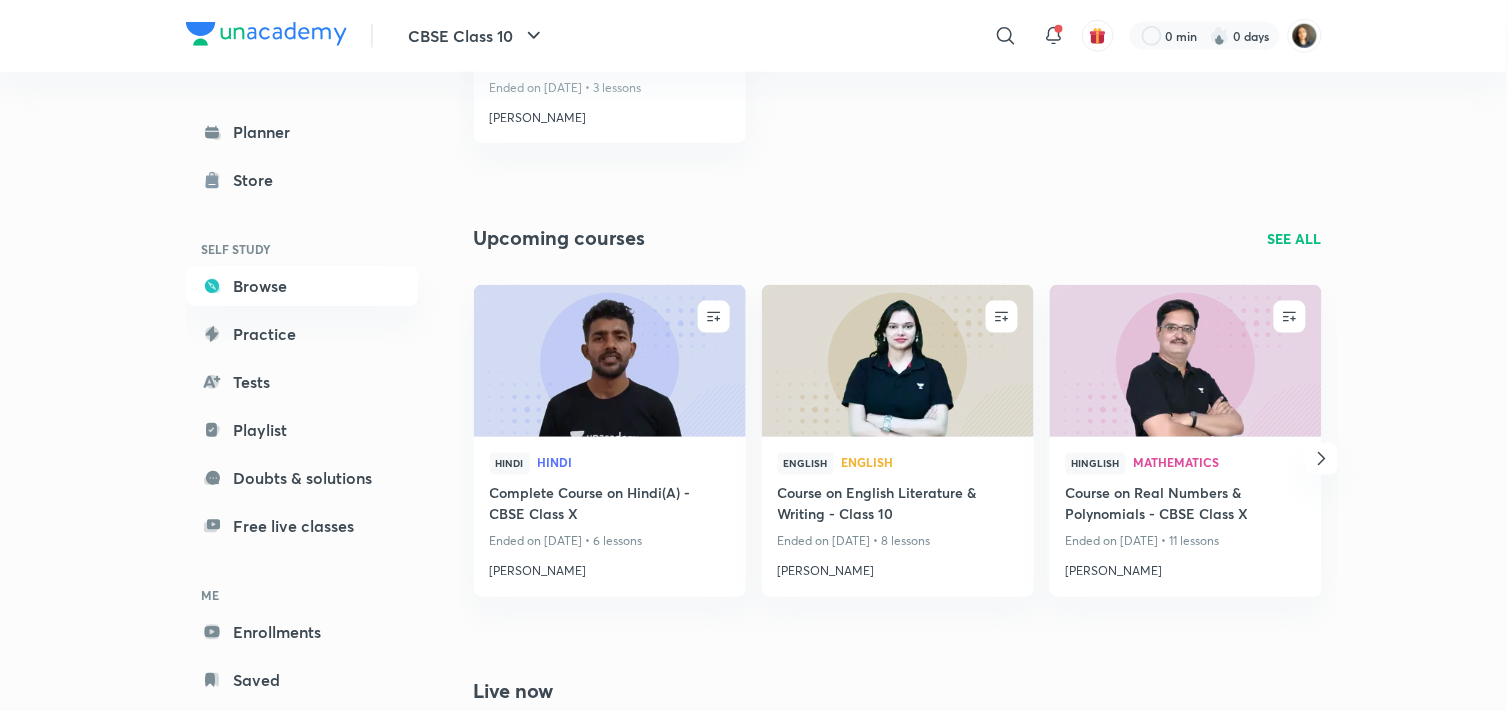 scroll, scrollTop: 0, scrollLeft: 0, axis: both 